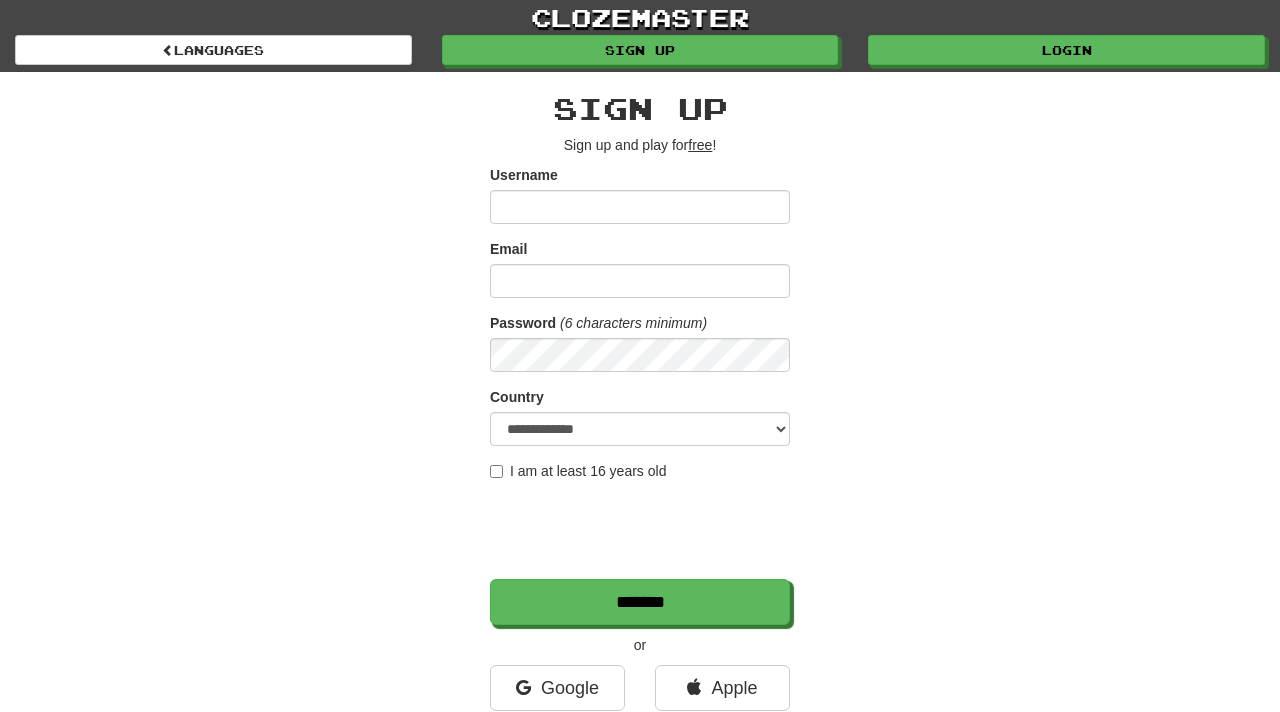 scroll, scrollTop: 0, scrollLeft: 0, axis: both 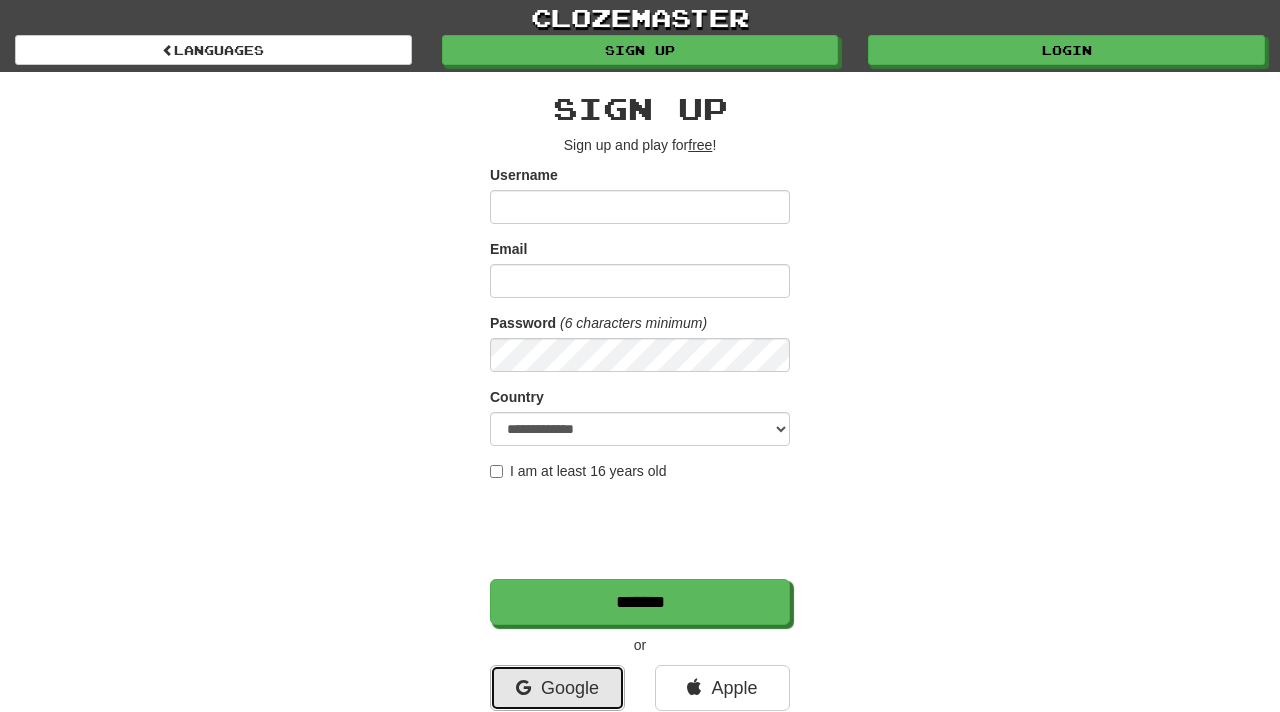 click on "Google" at bounding box center [557, 688] 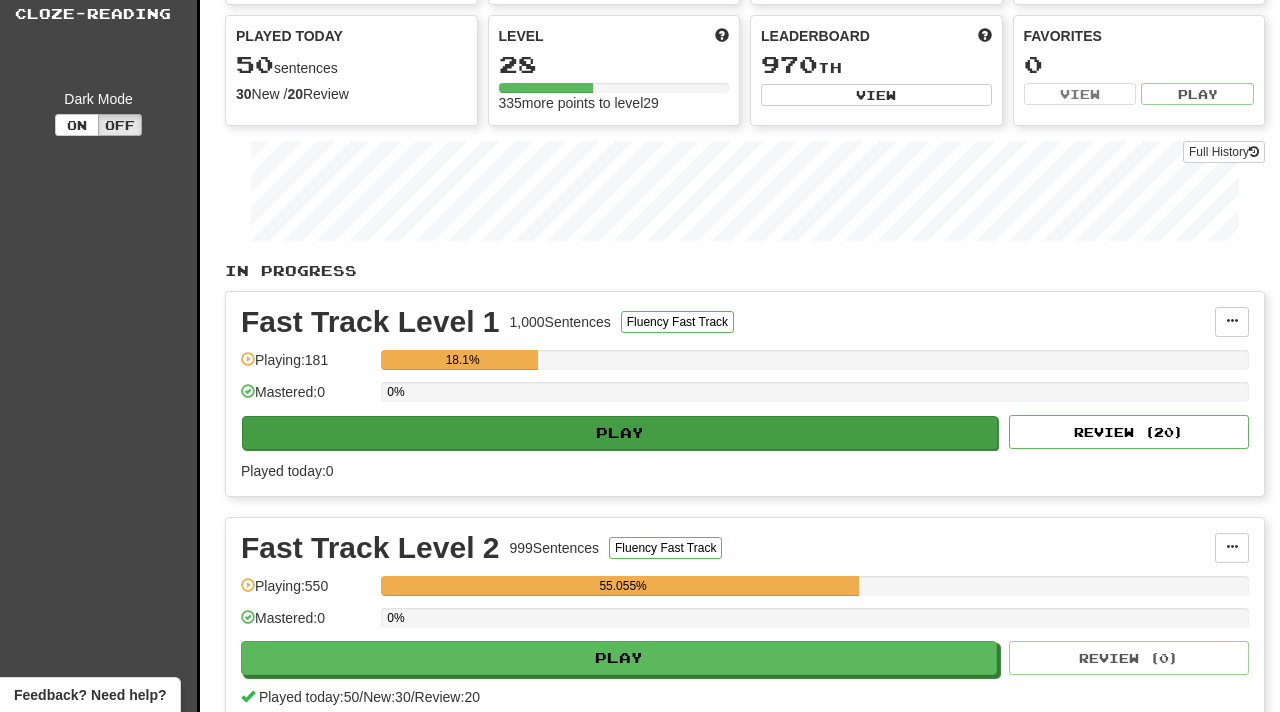 scroll, scrollTop: 340, scrollLeft: 0, axis: vertical 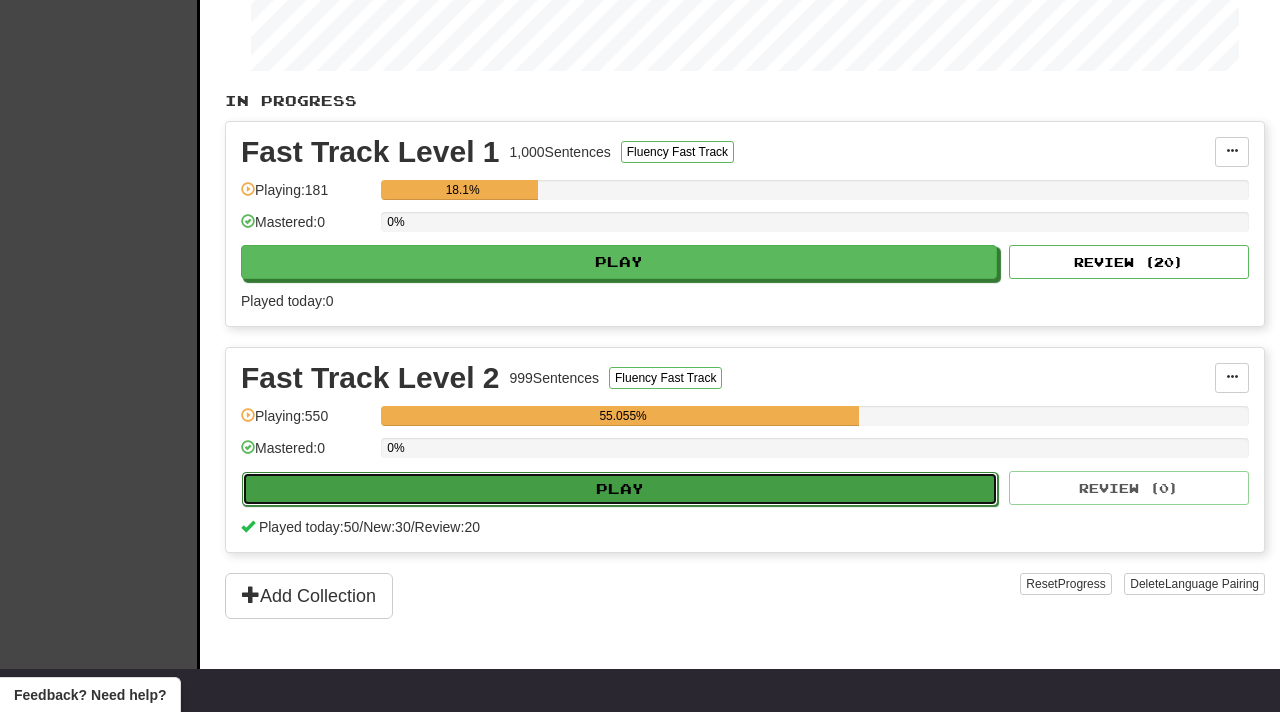 click on "Play" at bounding box center (620, 489) 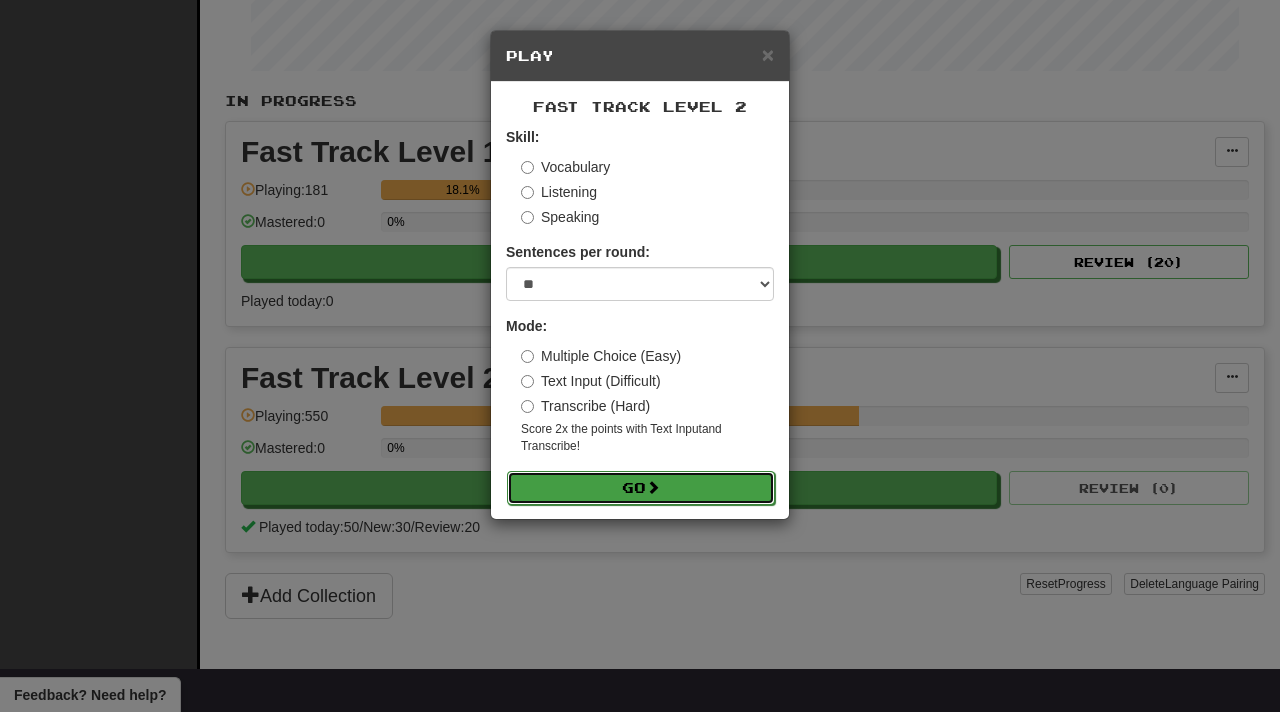 click at bounding box center [653, 487] 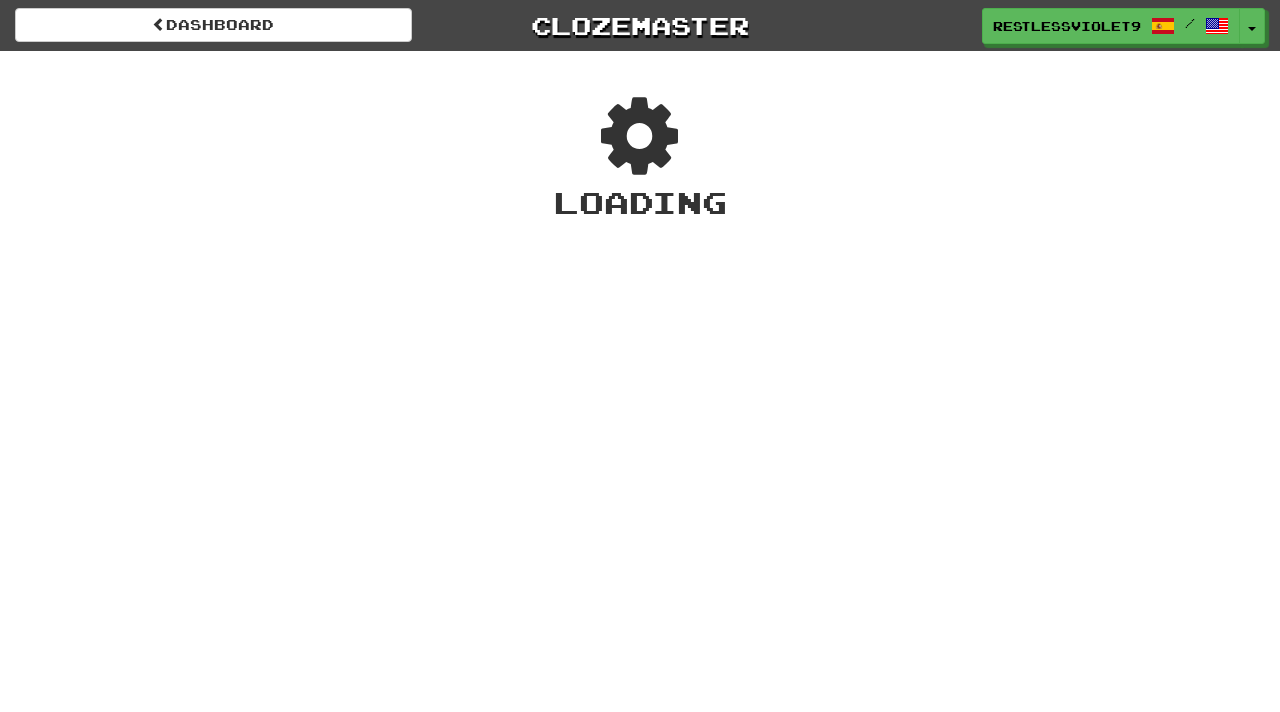 scroll, scrollTop: 0, scrollLeft: 0, axis: both 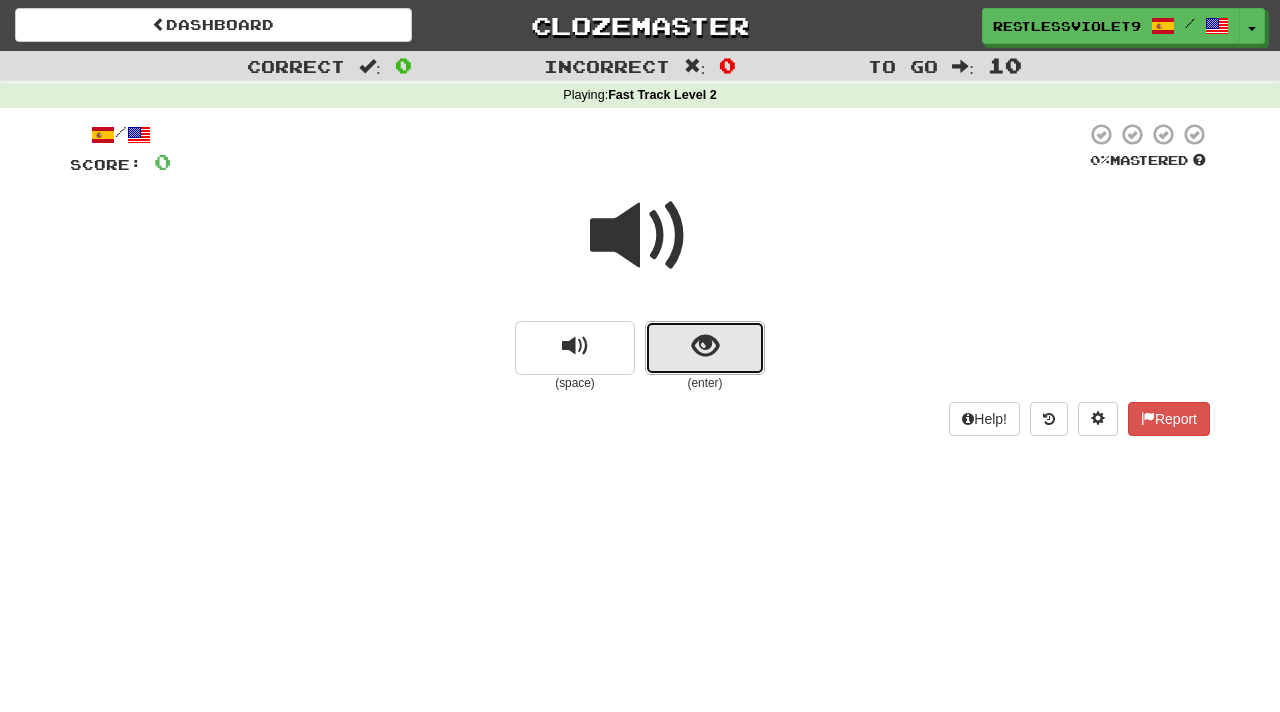 click at bounding box center (705, 346) 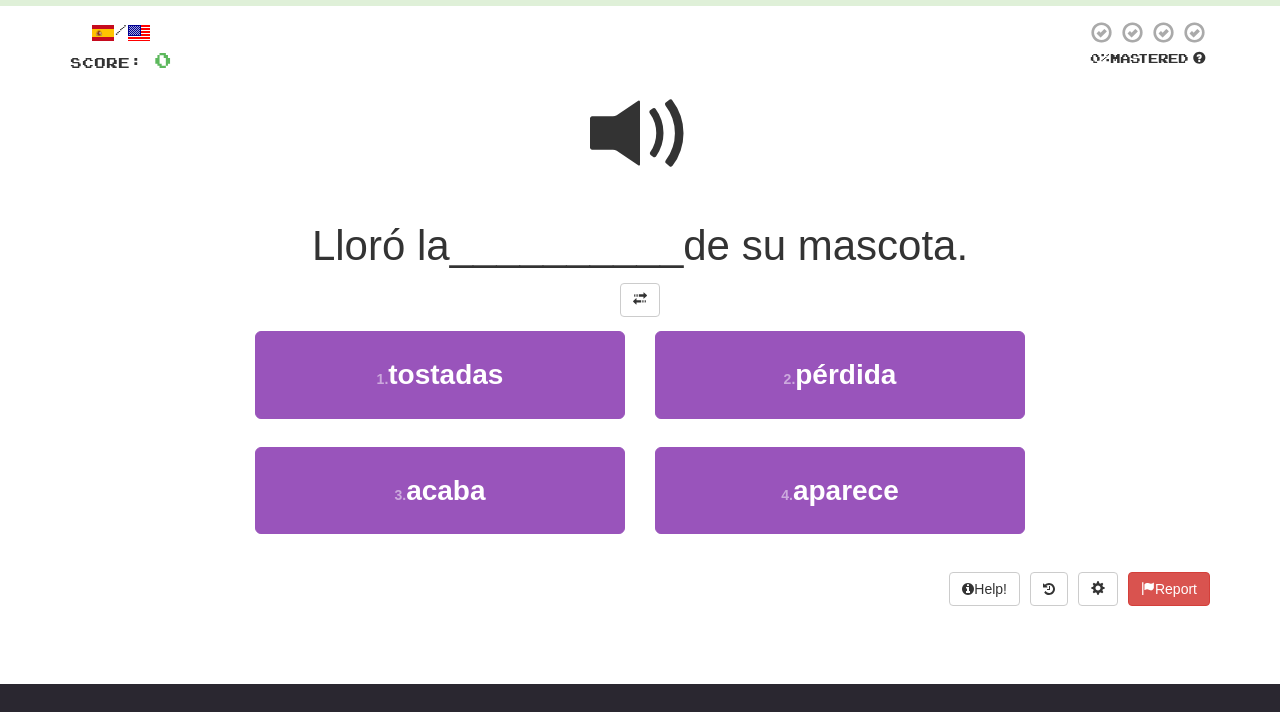 scroll, scrollTop: 108, scrollLeft: 0, axis: vertical 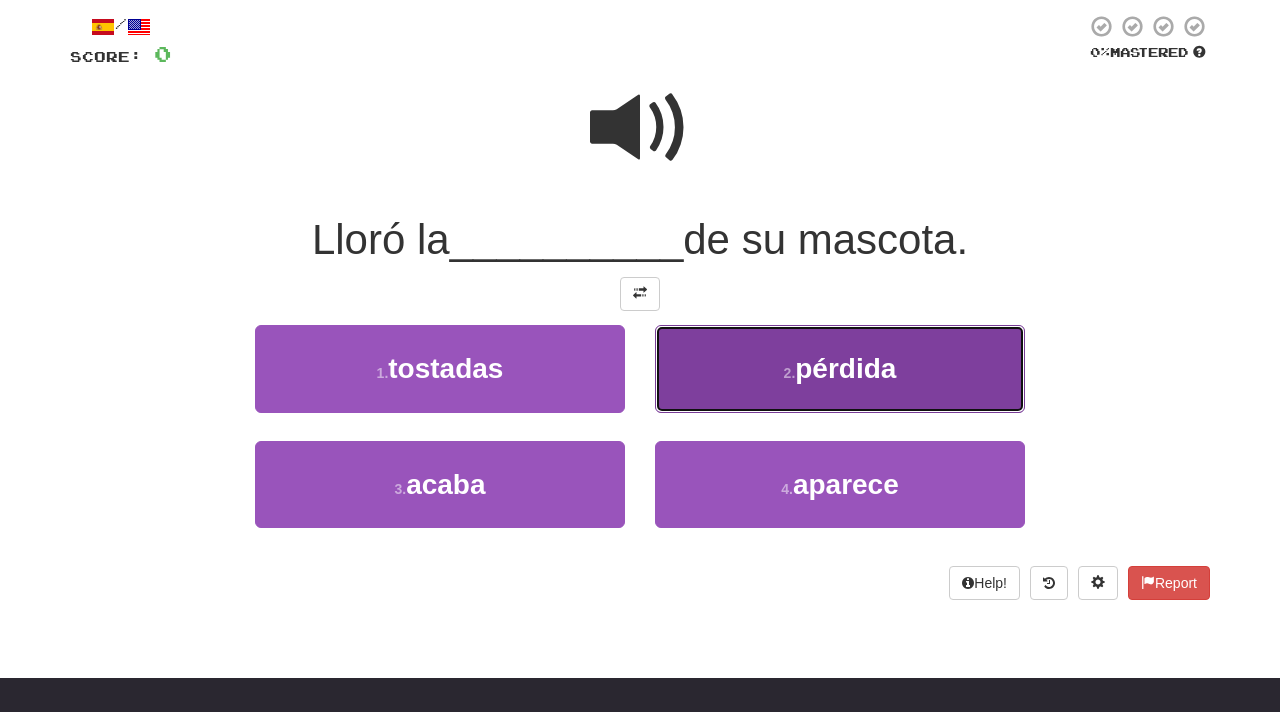 click on "pérdida" at bounding box center [845, 368] 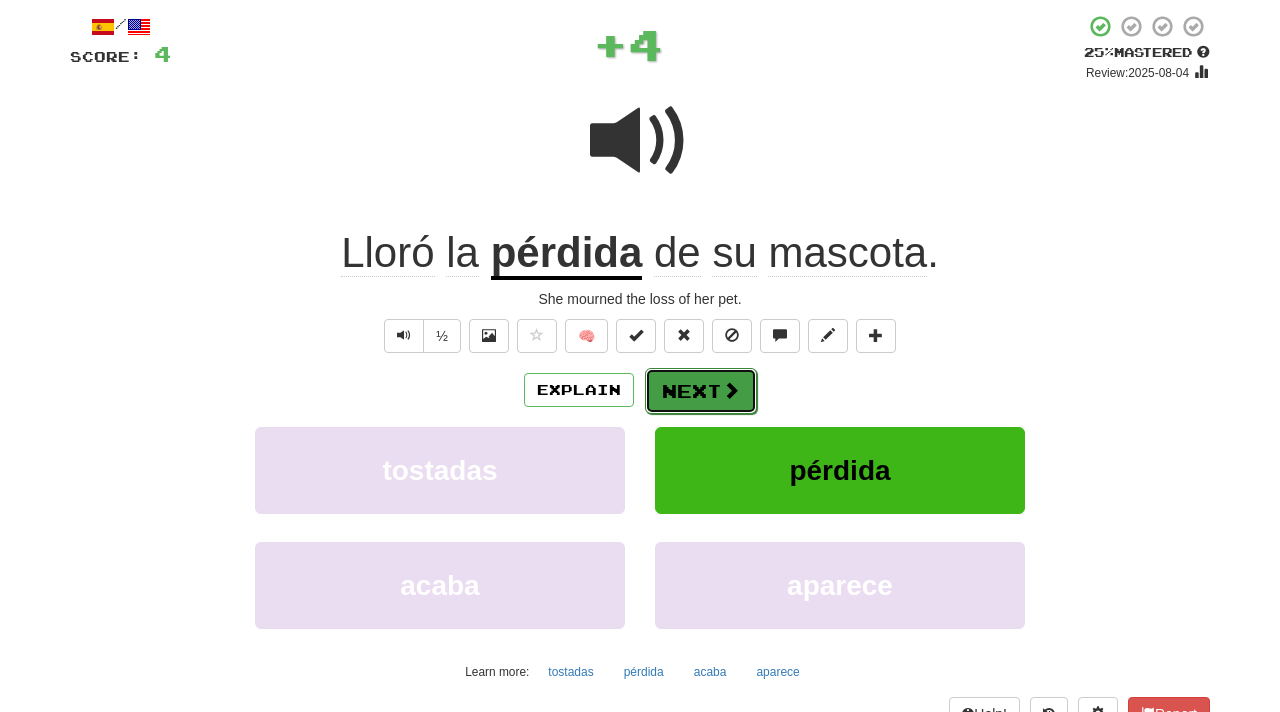 click on "Next" at bounding box center [701, 391] 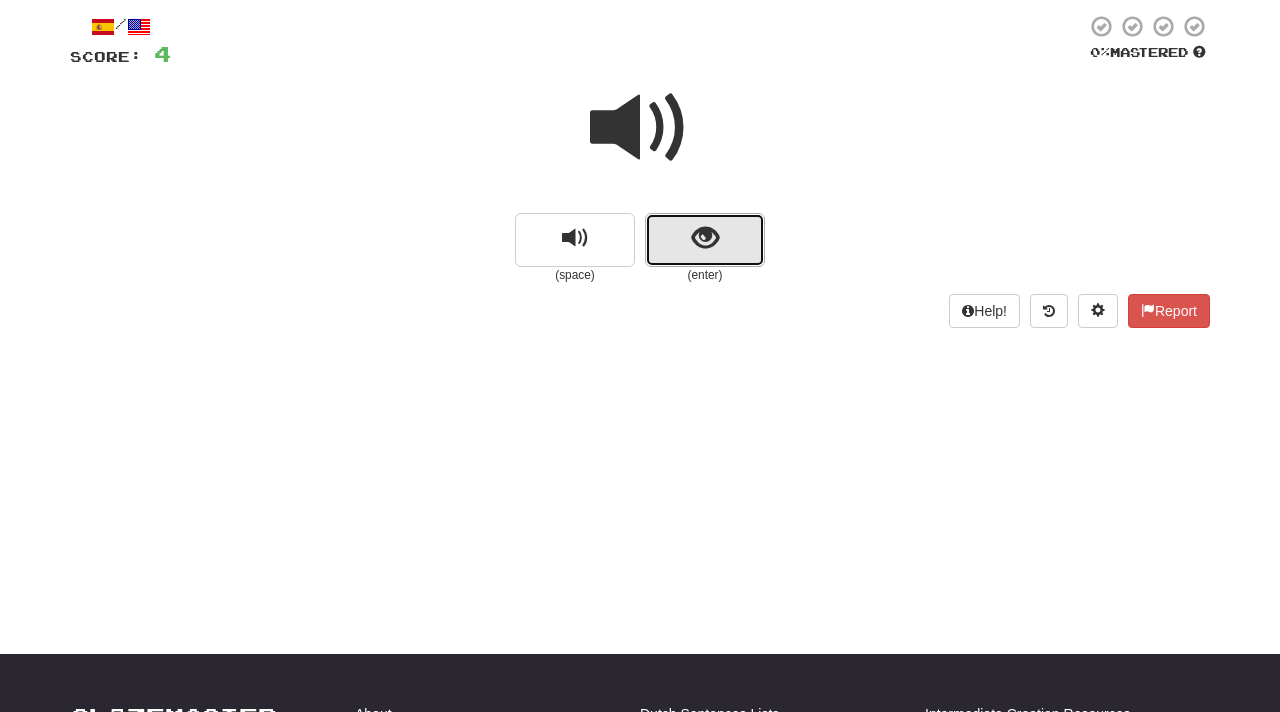 click at bounding box center [705, 238] 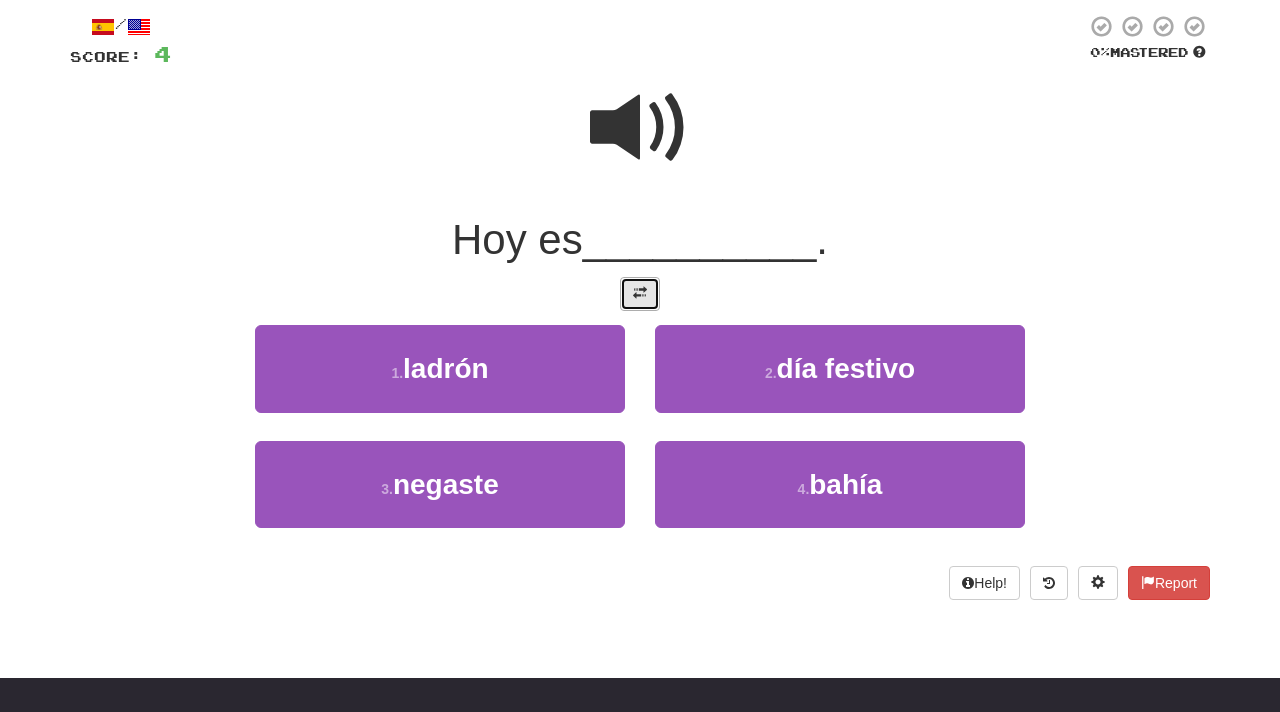 click at bounding box center (640, 293) 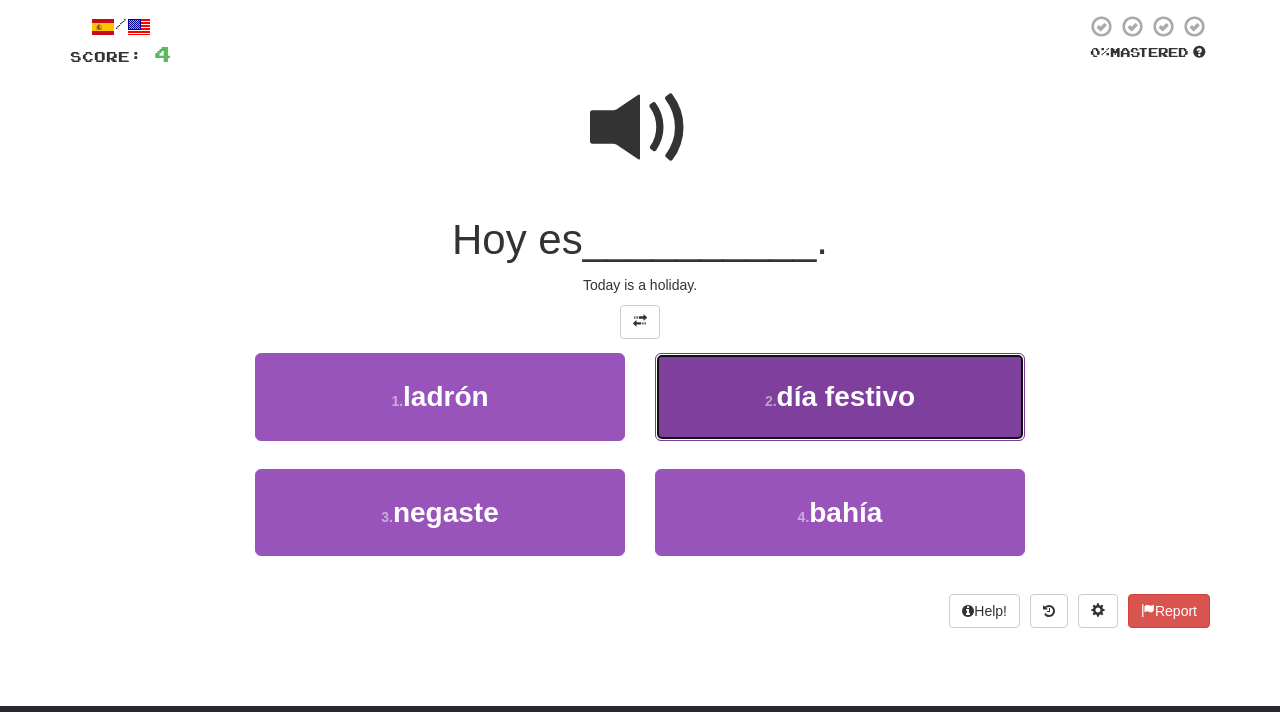click on "día festivo" at bounding box center (846, 396) 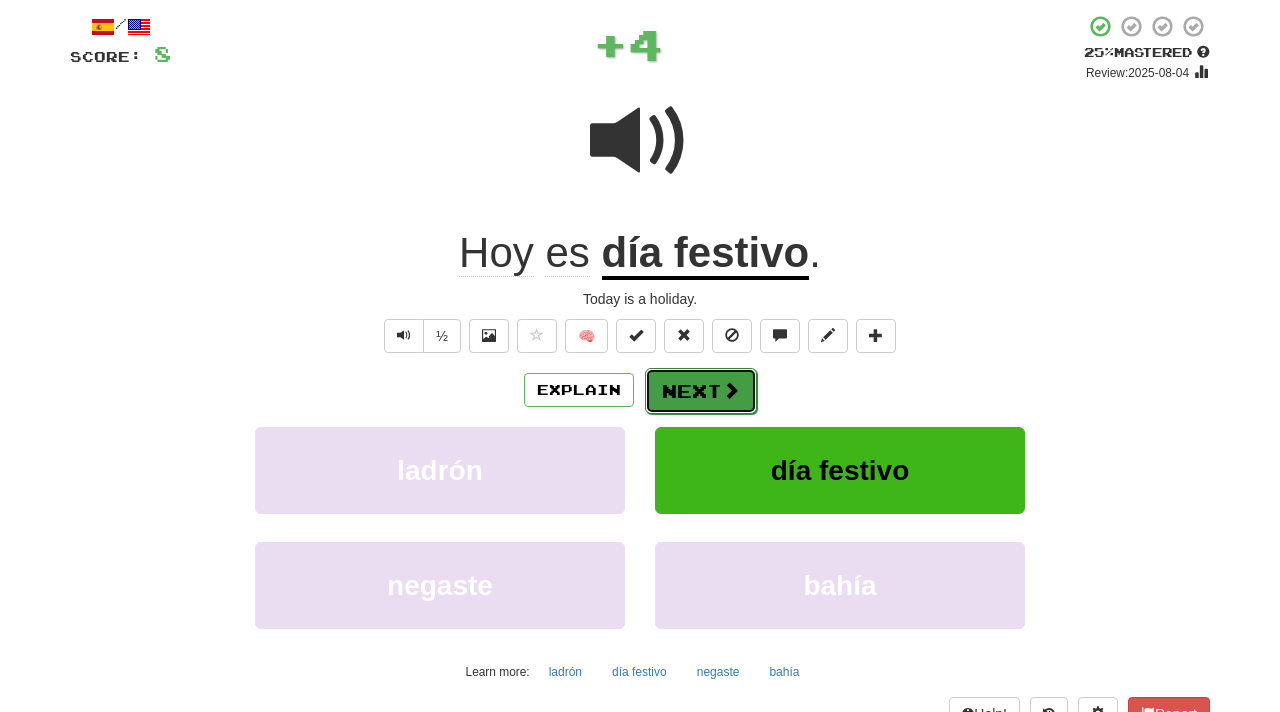 click on "Next" at bounding box center (701, 391) 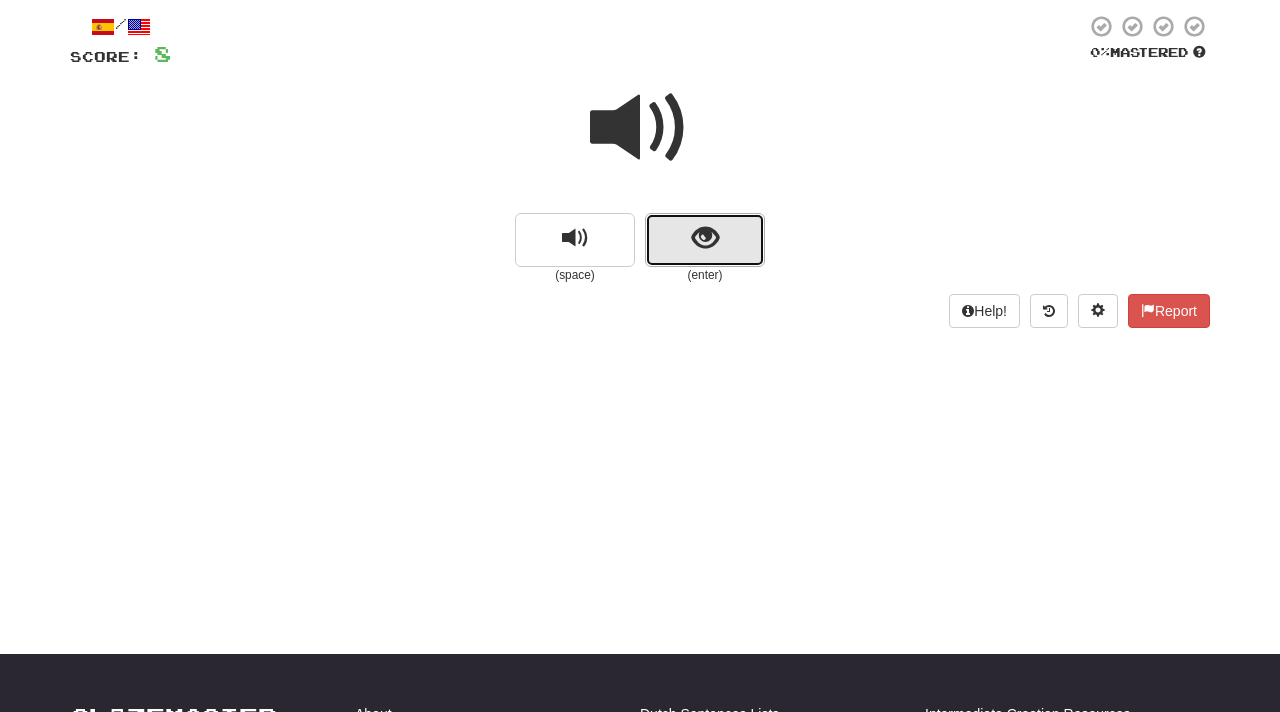 click at bounding box center [705, 238] 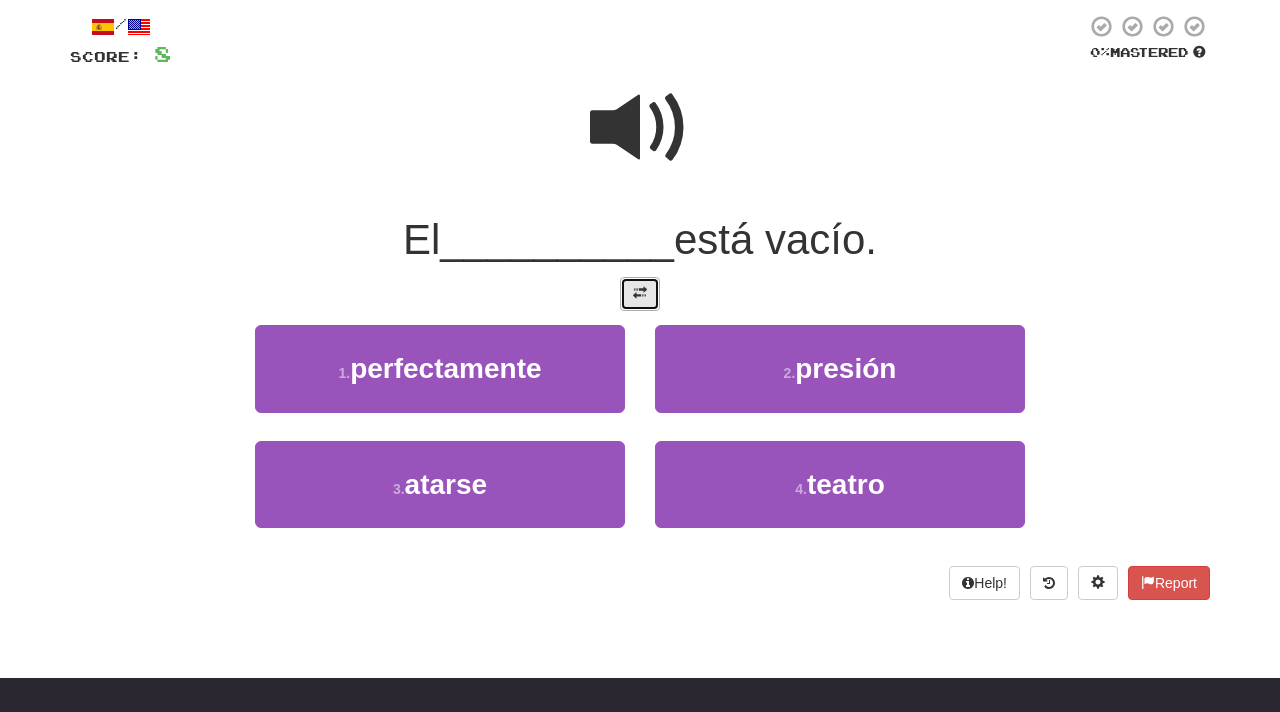 click at bounding box center (640, 294) 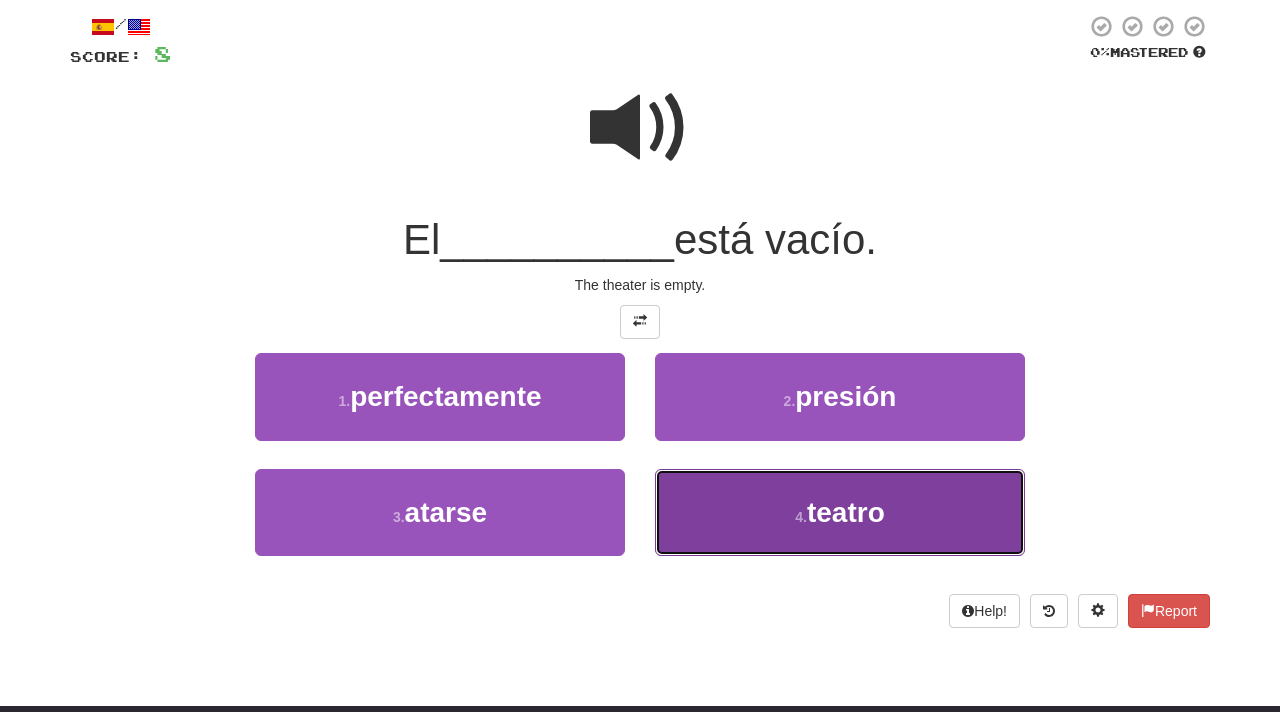click on "teatro" at bounding box center [846, 512] 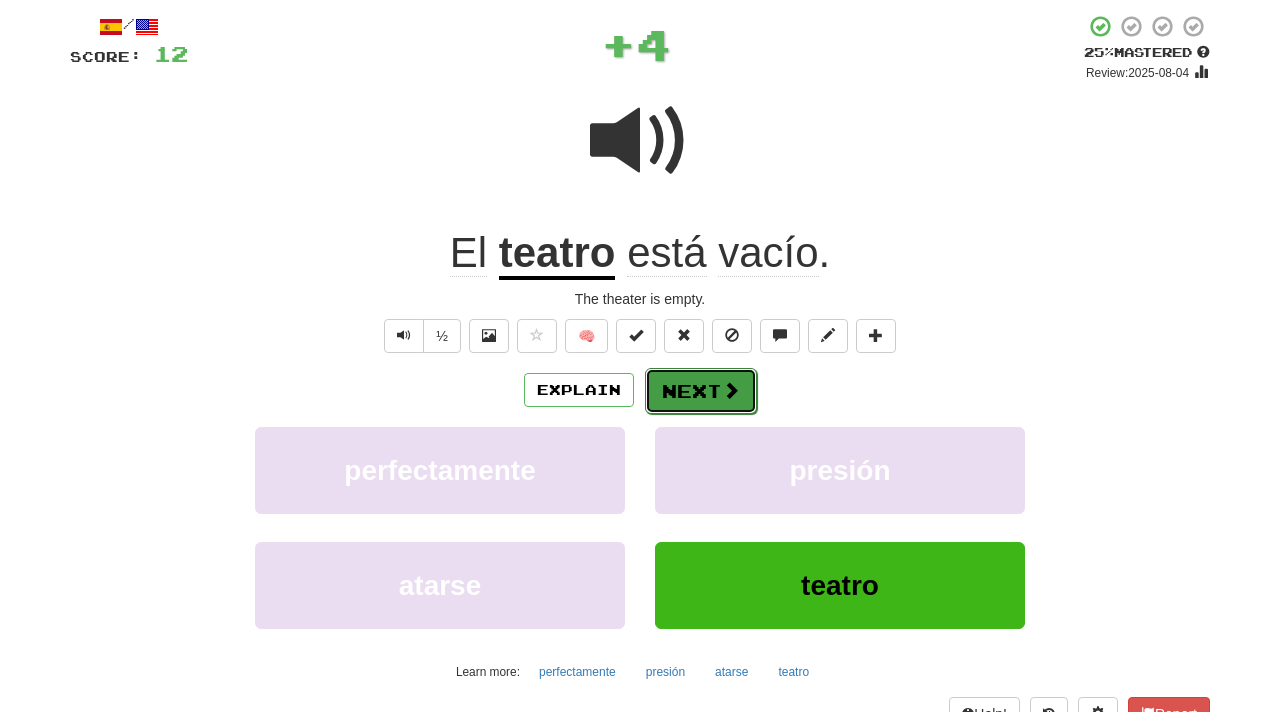 click on "Next" at bounding box center (701, 391) 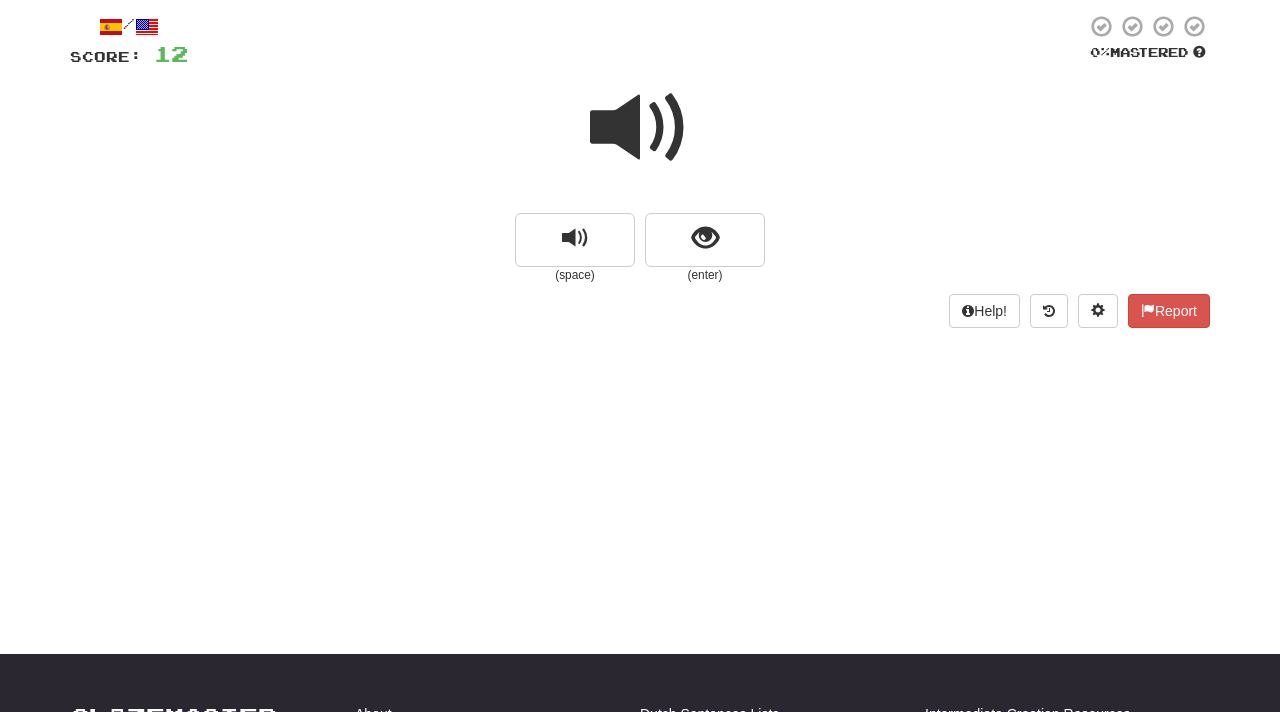 click at bounding box center [640, 128] 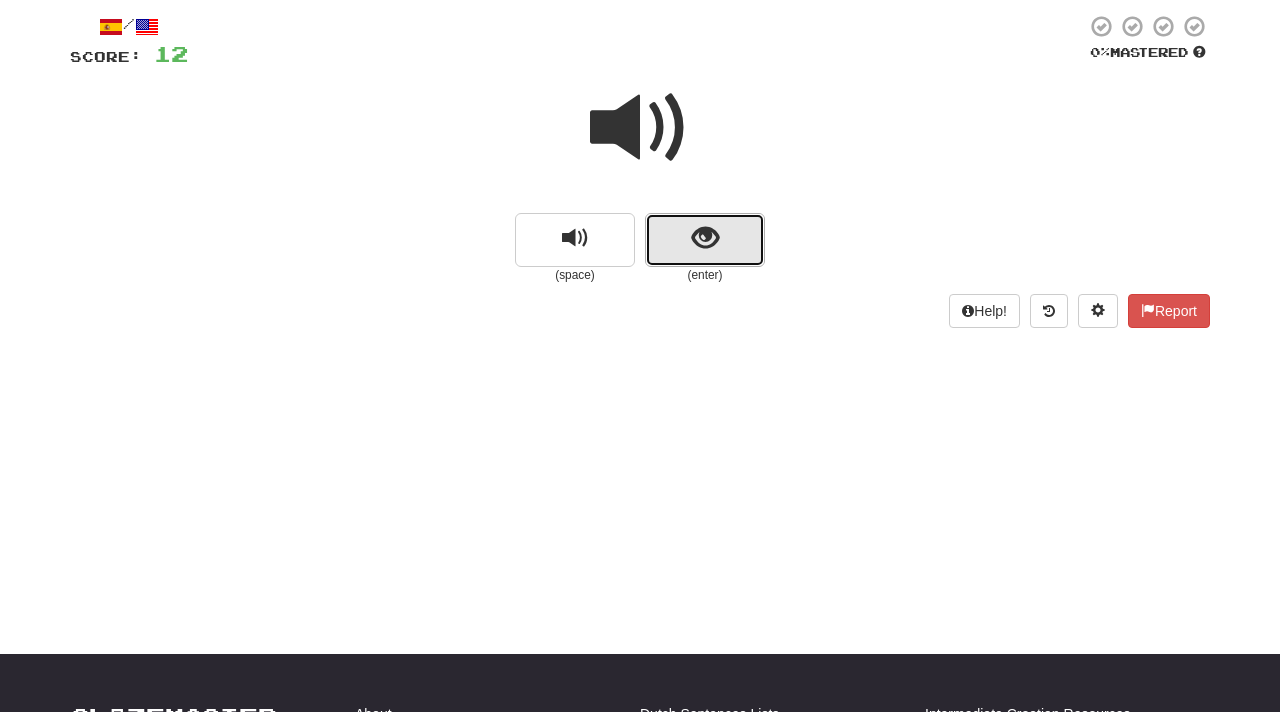 click at bounding box center (705, 238) 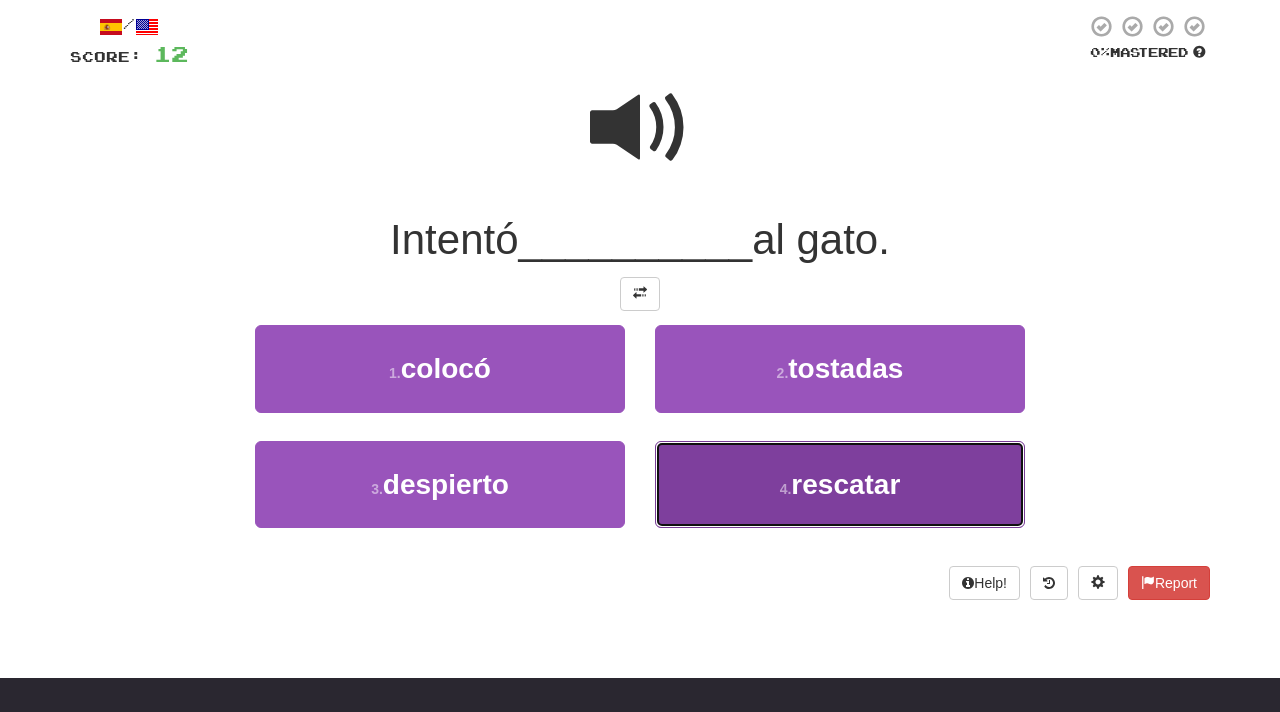 click on "rescatar" at bounding box center [845, 484] 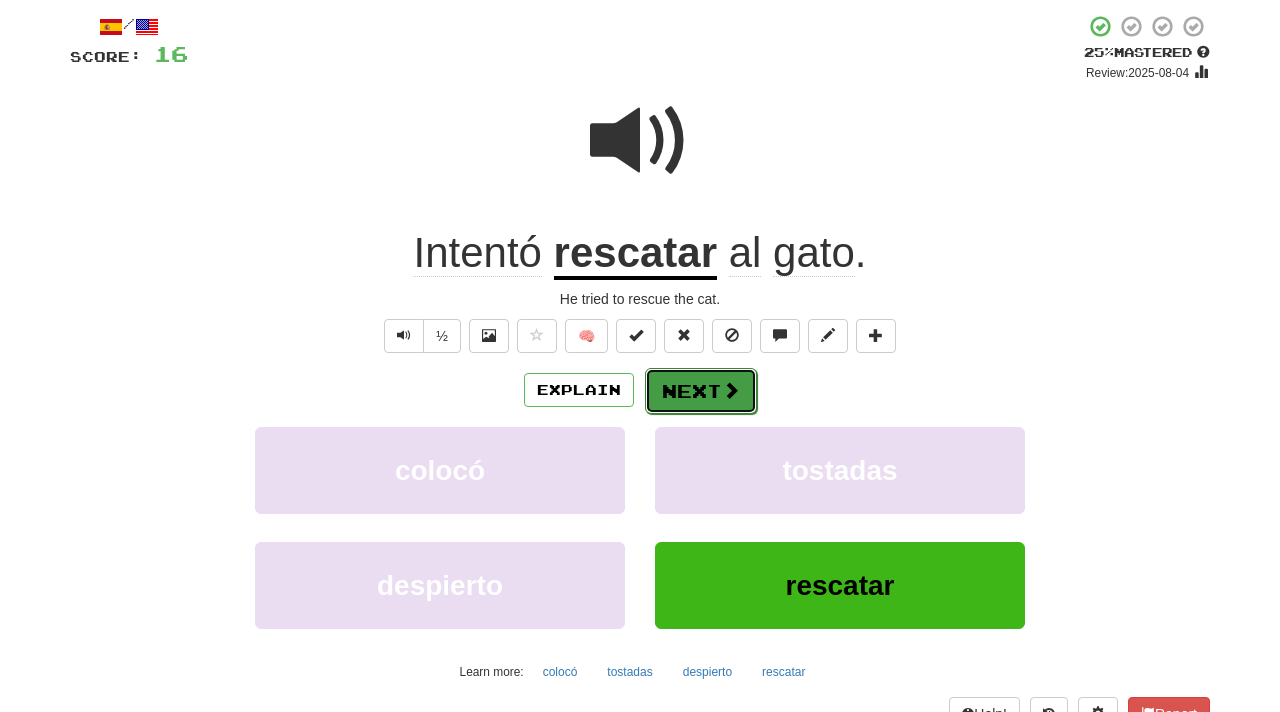 click on "Next" at bounding box center [701, 391] 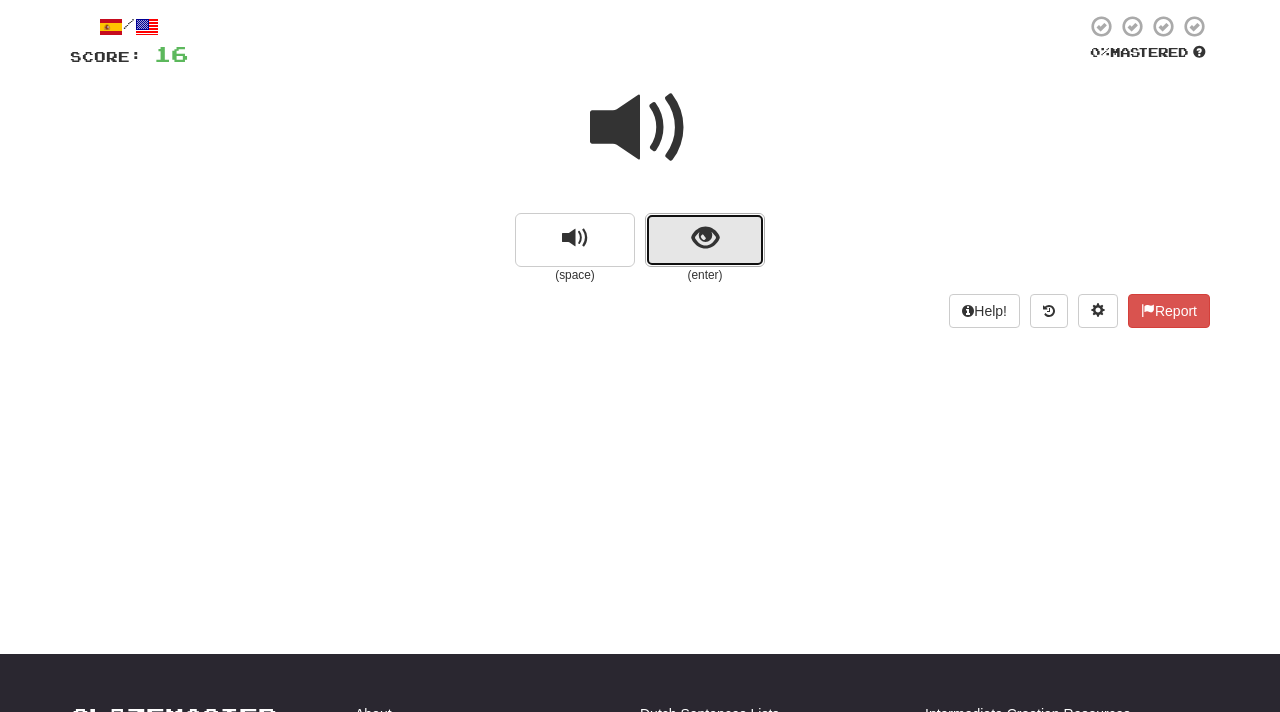 click at bounding box center [705, 238] 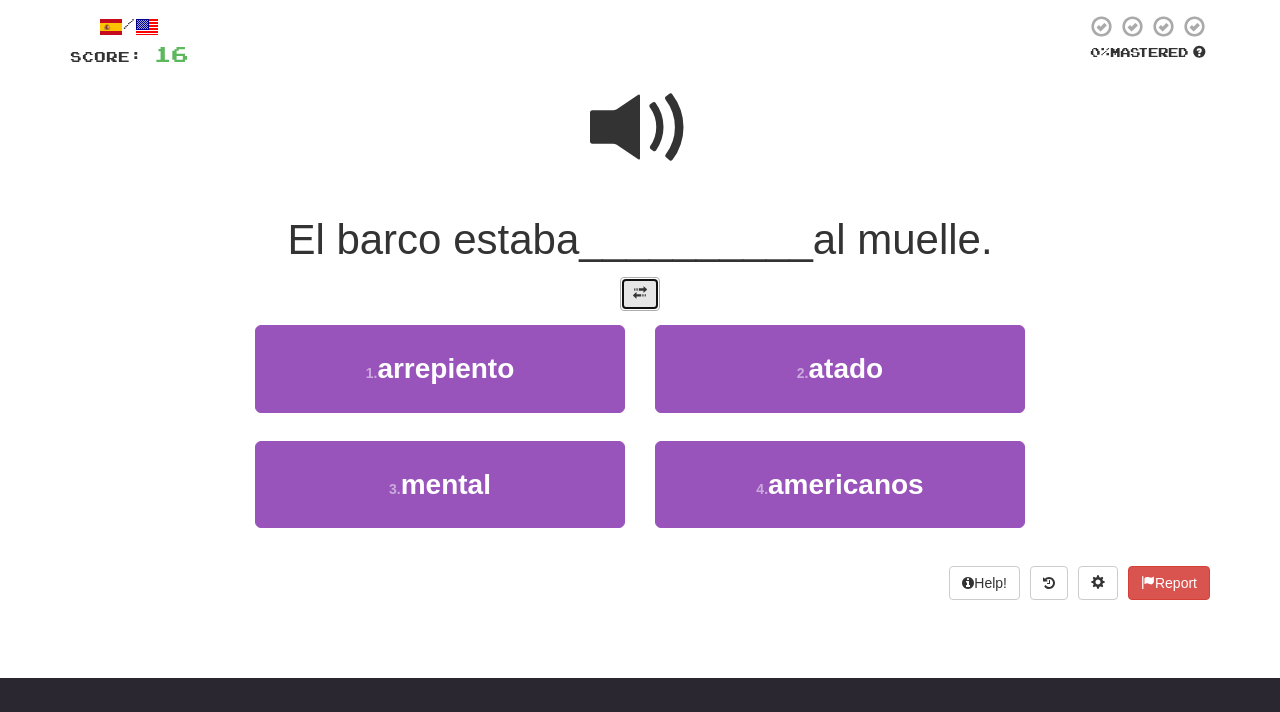 click at bounding box center [640, 293] 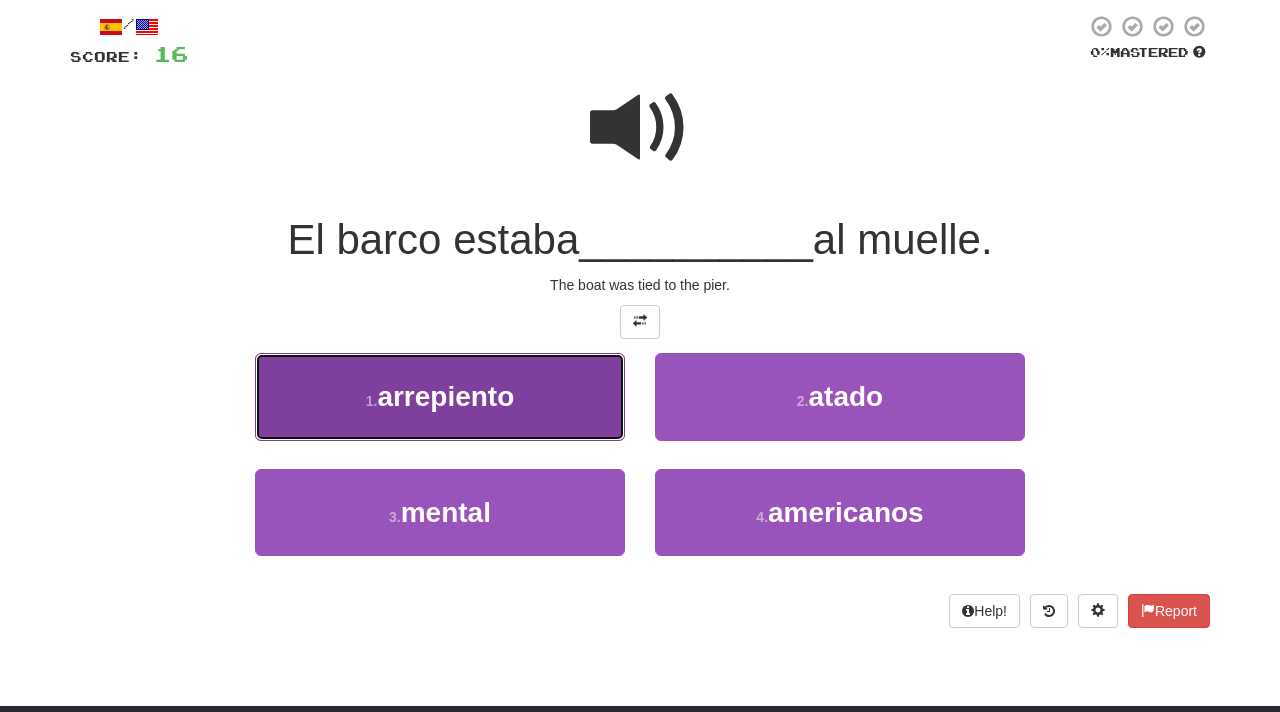 click on "arrepiento" at bounding box center [445, 396] 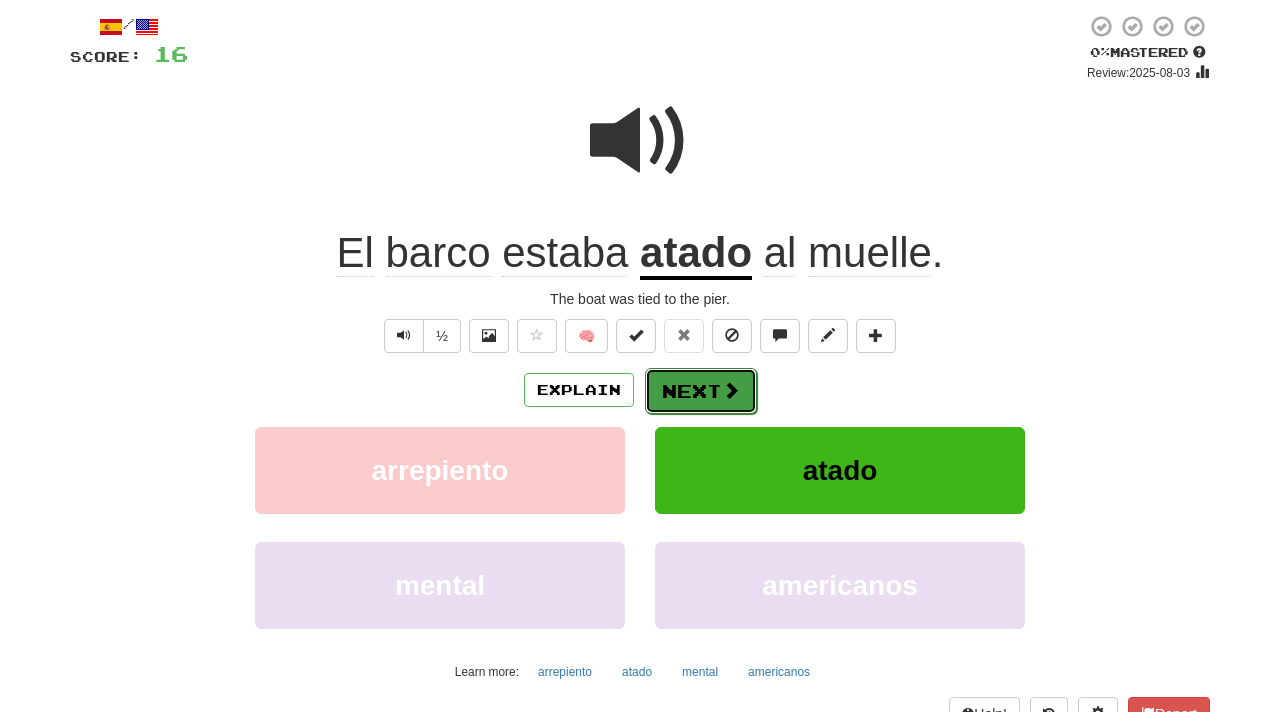 click on "Next" at bounding box center [701, 391] 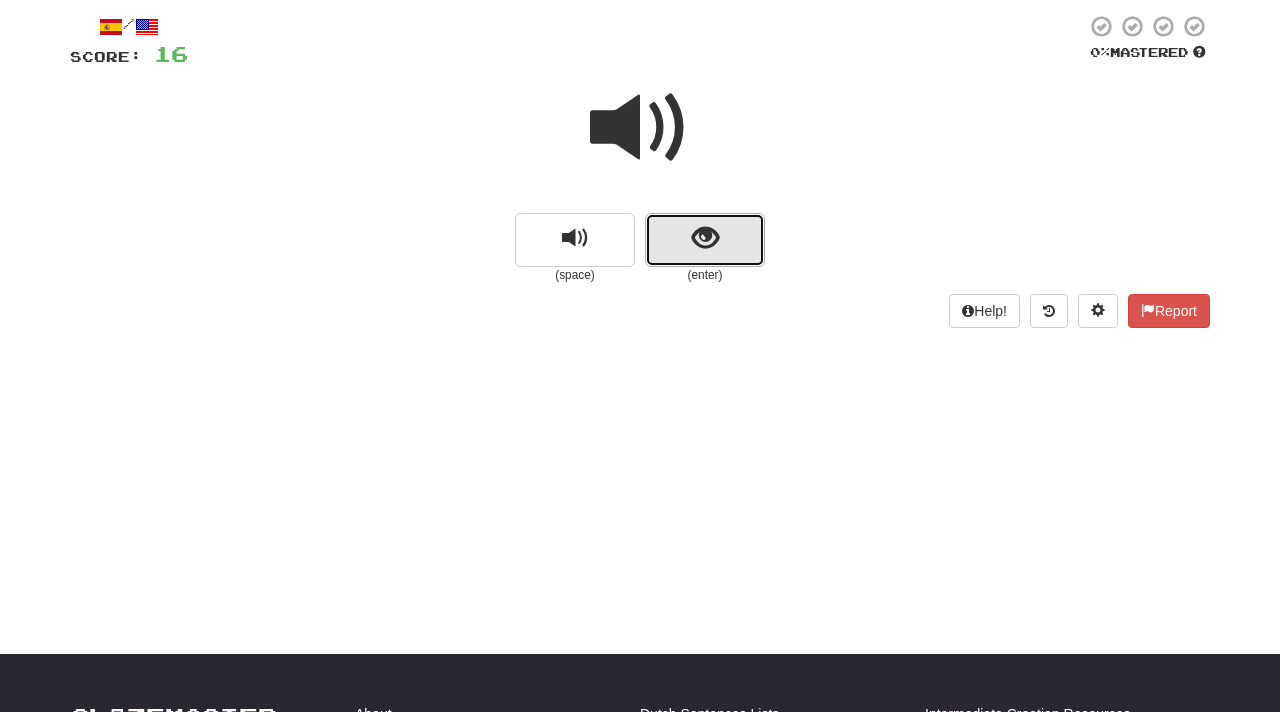 click at bounding box center (705, 240) 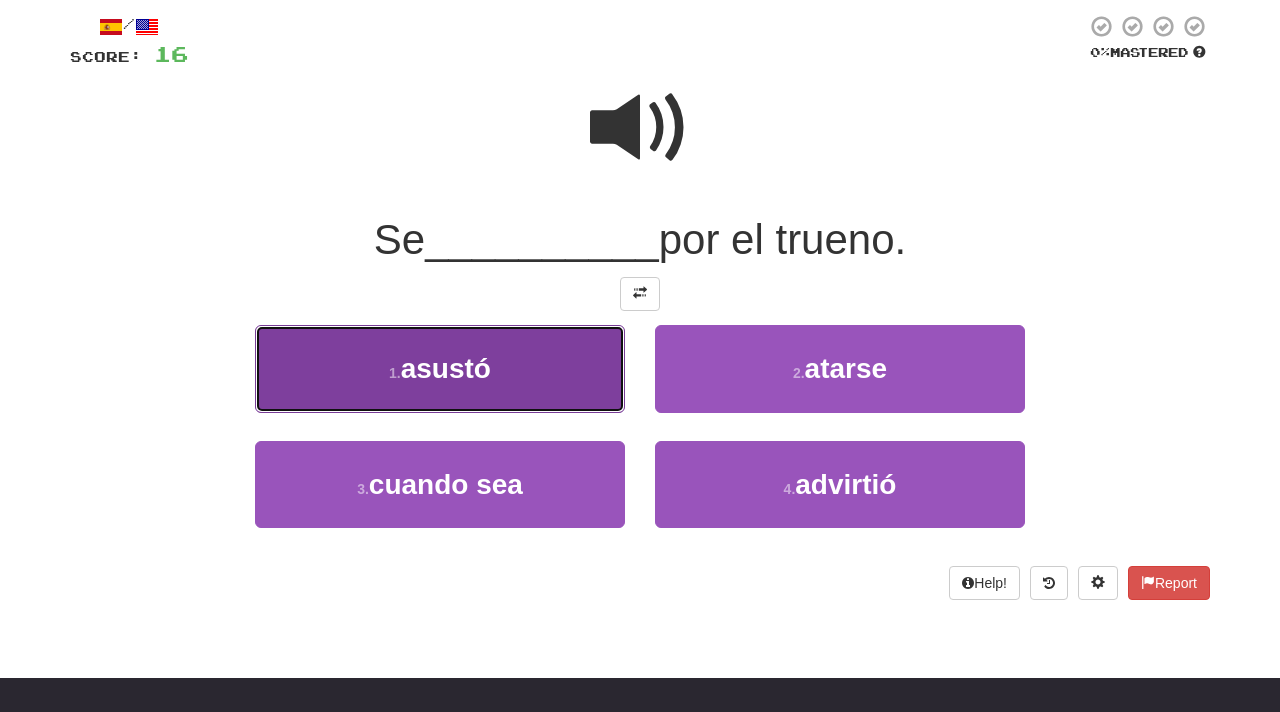 click on "asustó" at bounding box center [446, 368] 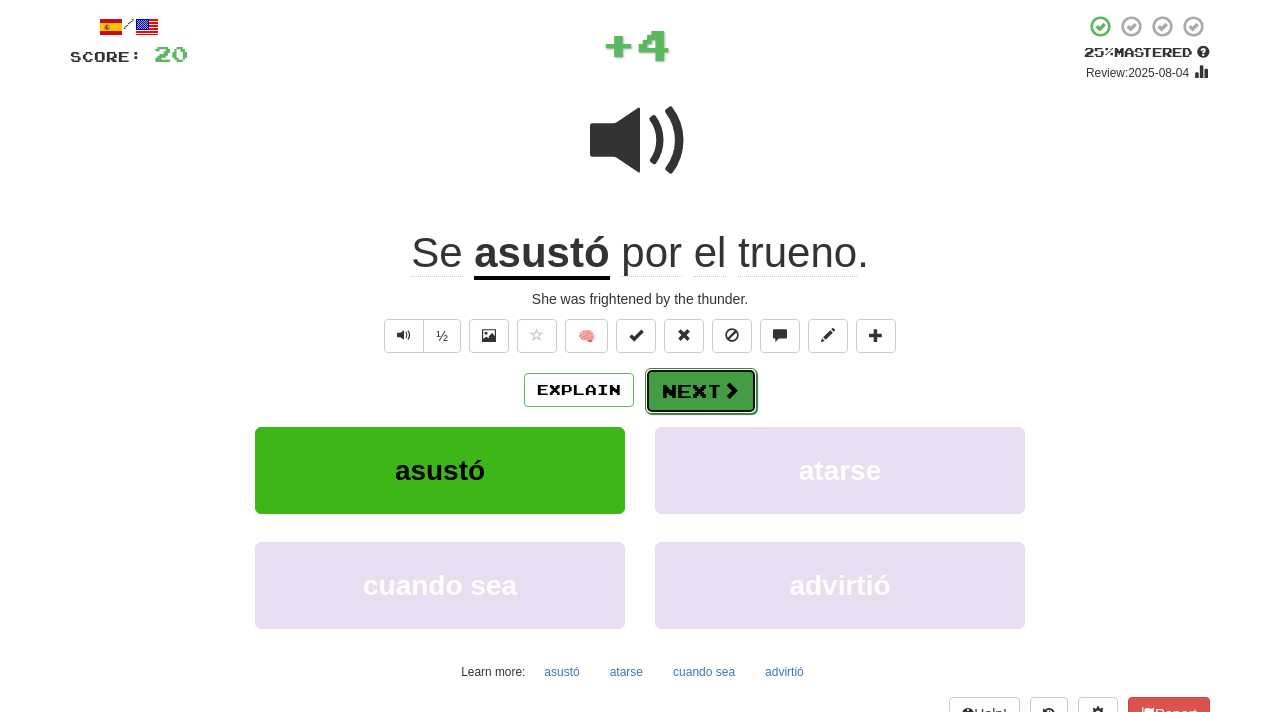 click on "Next" at bounding box center (701, 391) 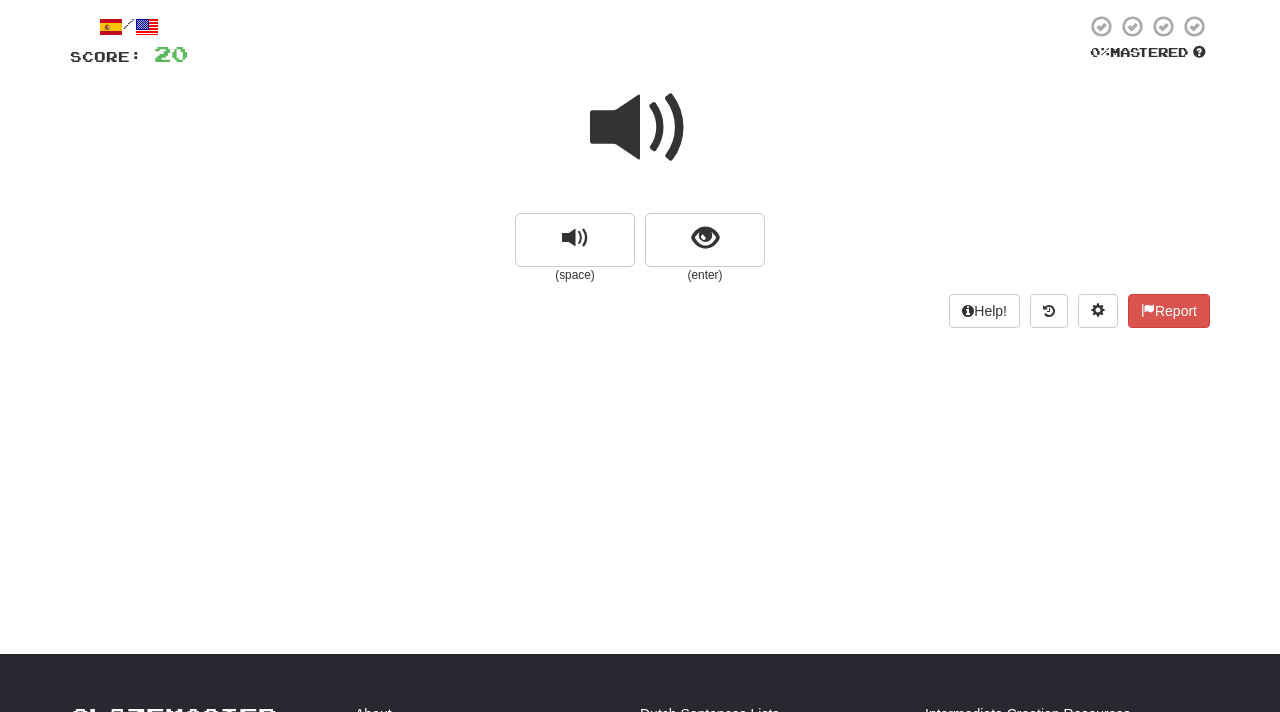click at bounding box center (640, 128) 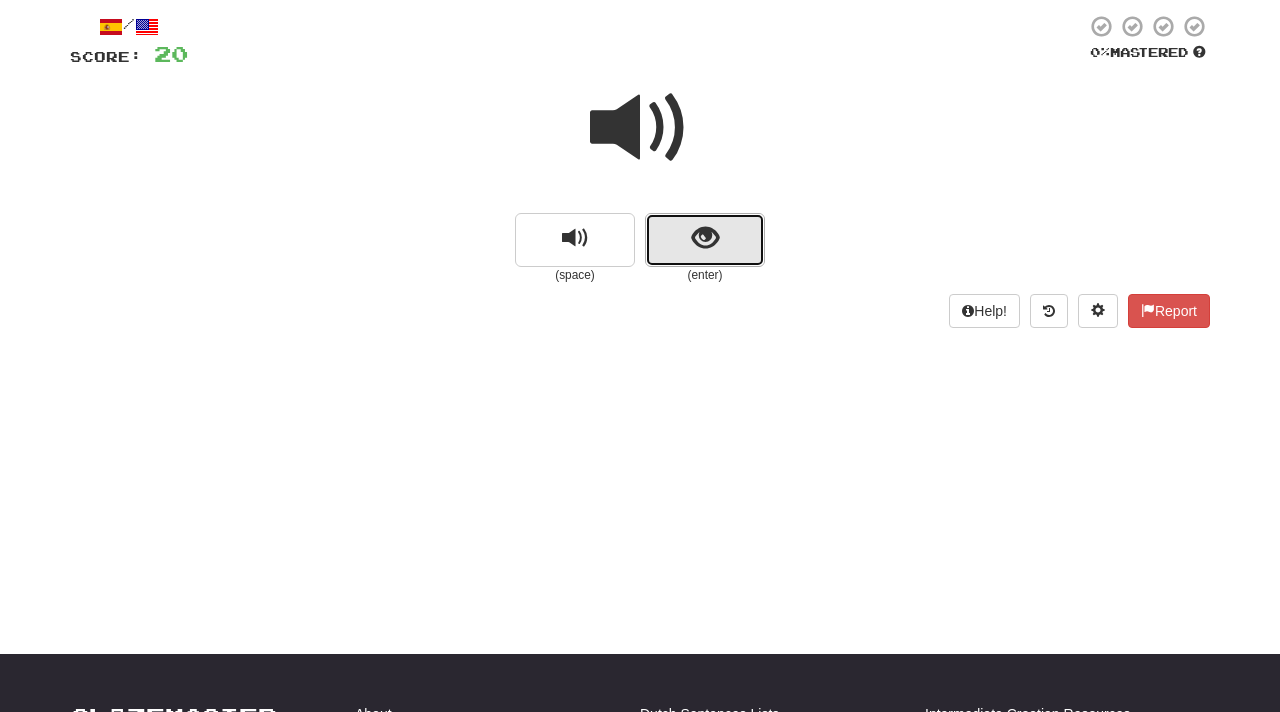 click at bounding box center (705, 238) 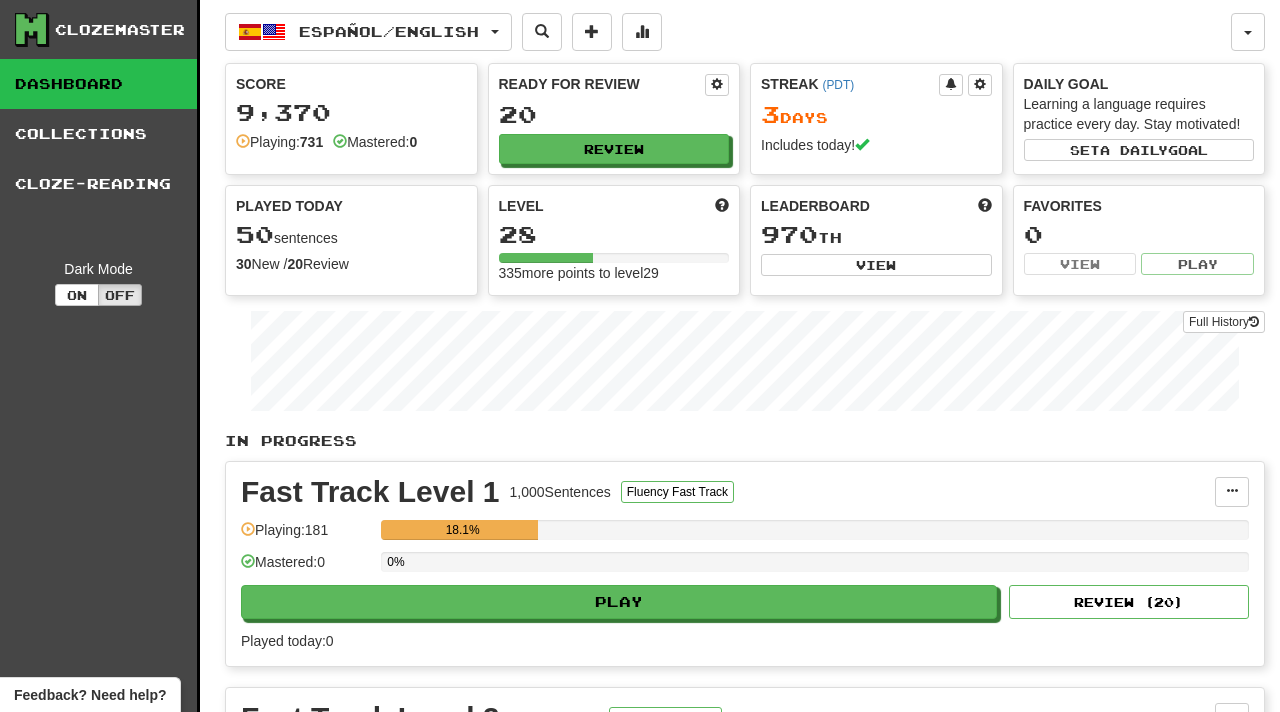 scroll, scrollTop: 1, scrollLeft: 0, axis: vertical 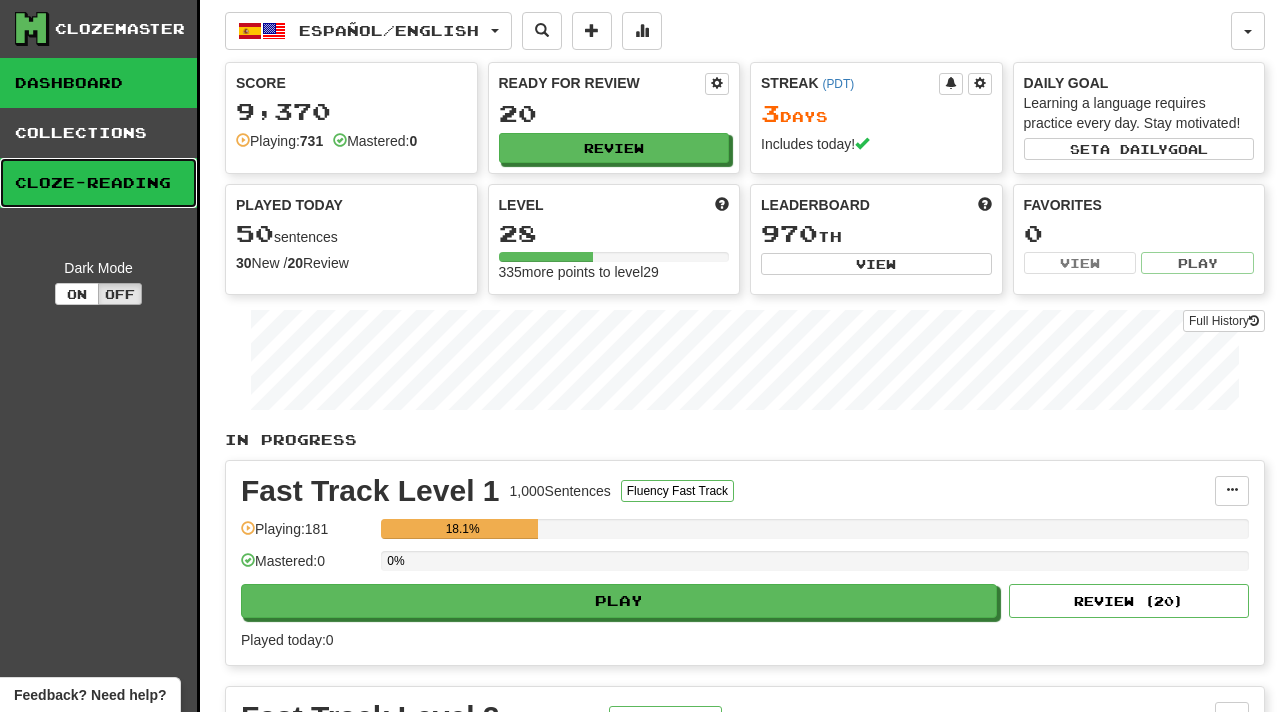 click on "Cloze-Reading" at bounding box center (98, 183) 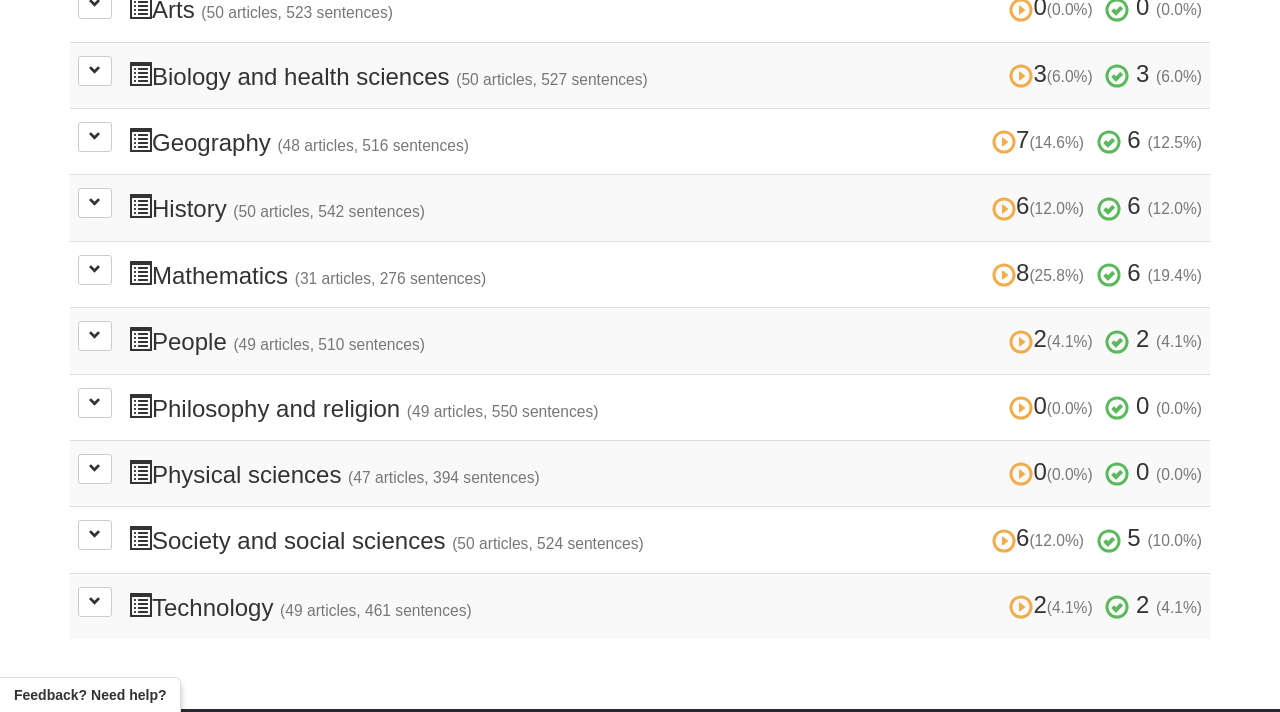 scroll, scrollTop: 605, scrollLeft: 0, axis: vertical 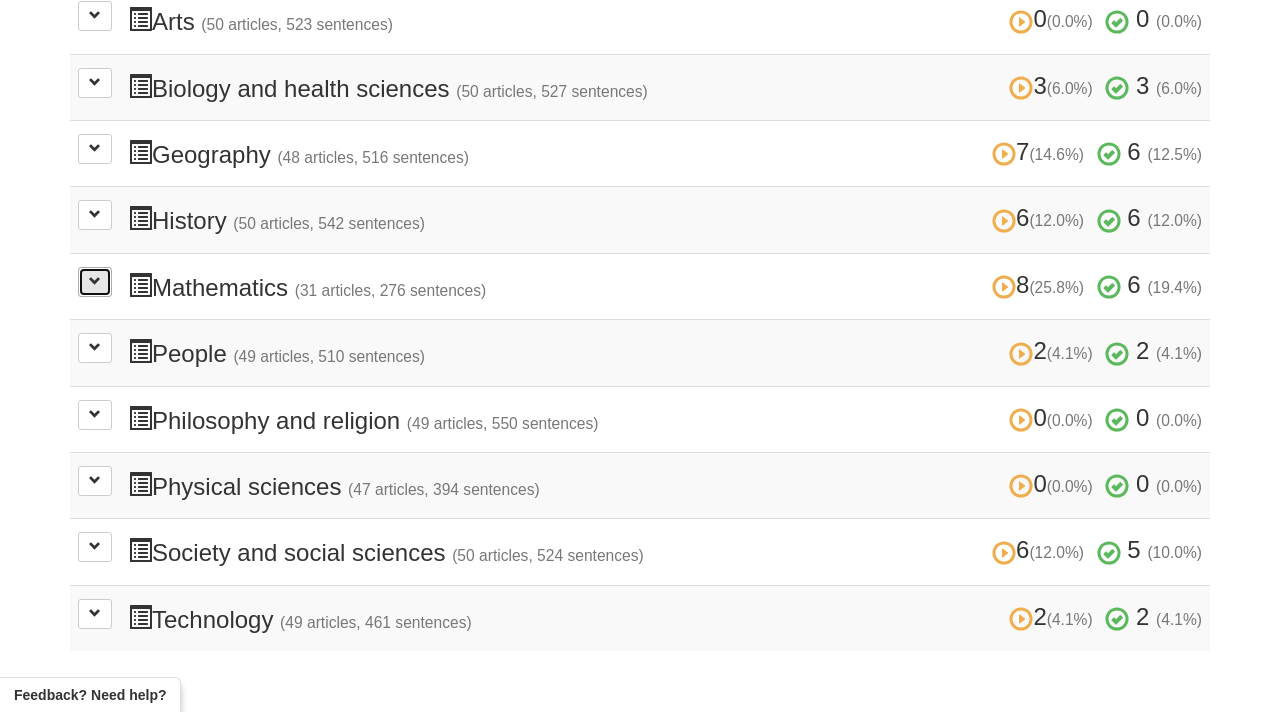 click at bounding box center (95, 281) 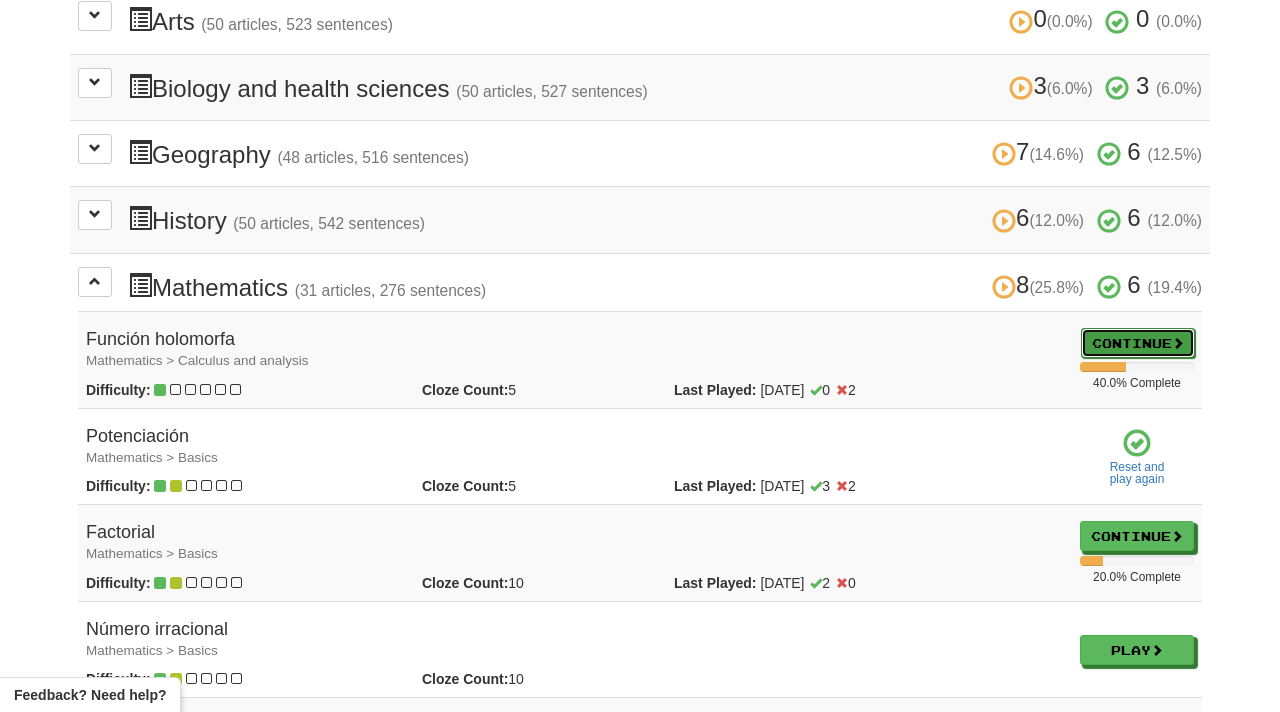 click on "Continue" at bounding box center (1138, 343) 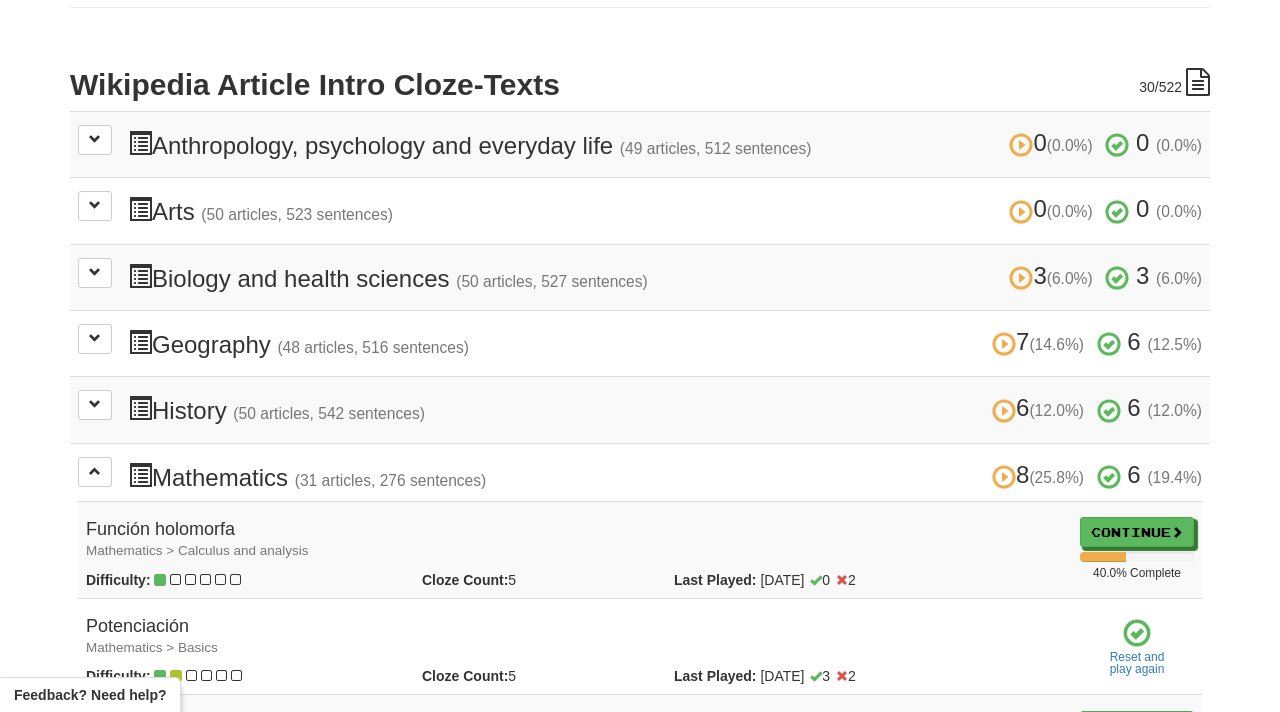 scroll, scrollTop: 0, scrollLeft: 0, axis: both 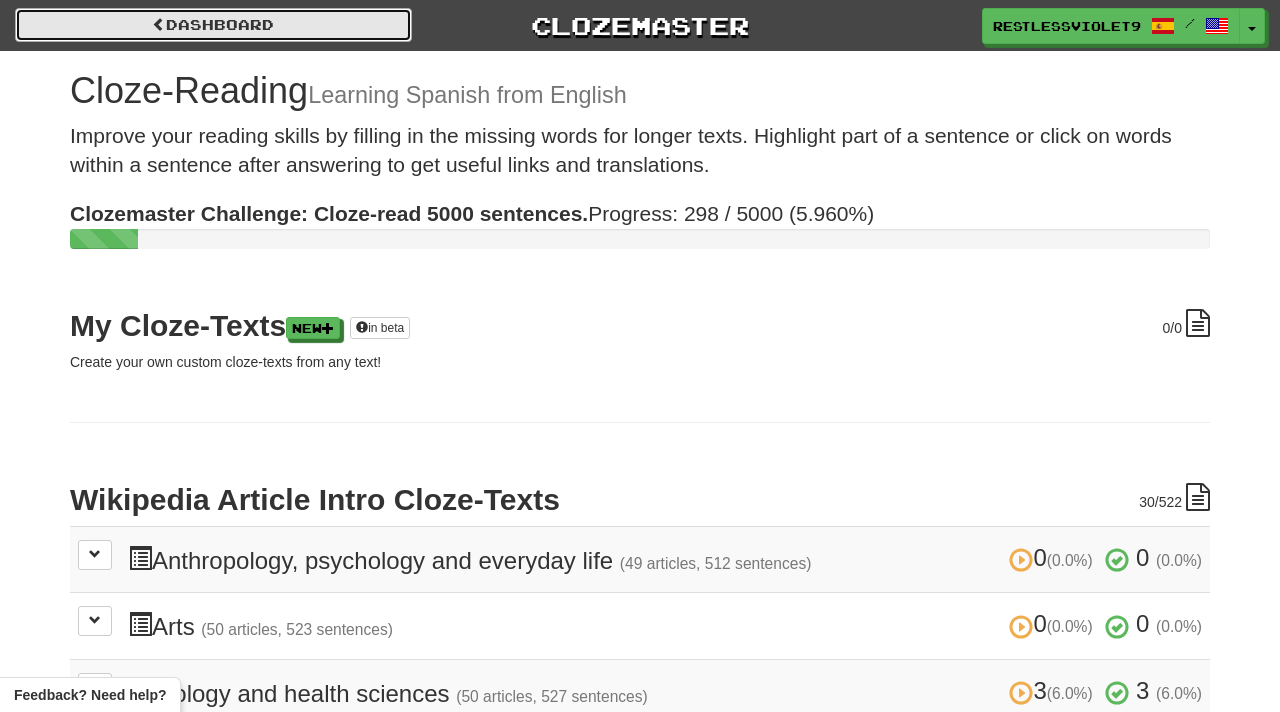 click on "Dashboard" at bounding box center [213, 25] 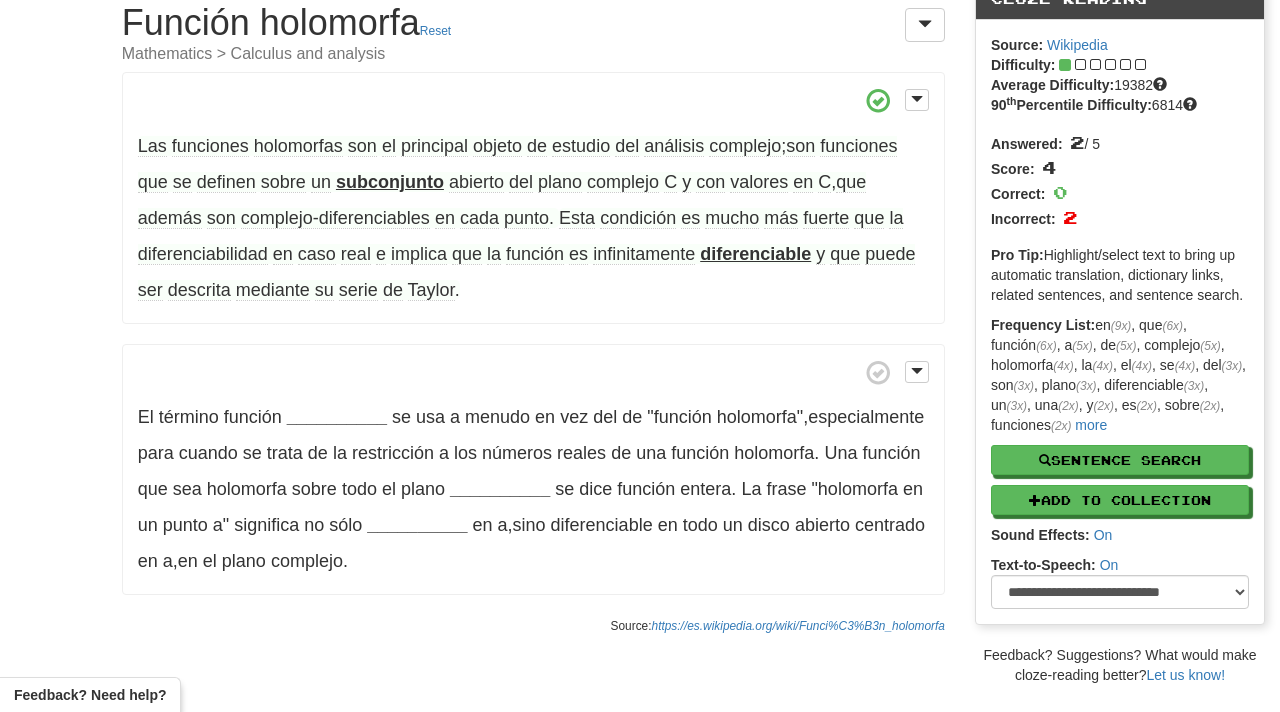 scroll, scrollTop: 0, scrollLeft: 0, axis: both 